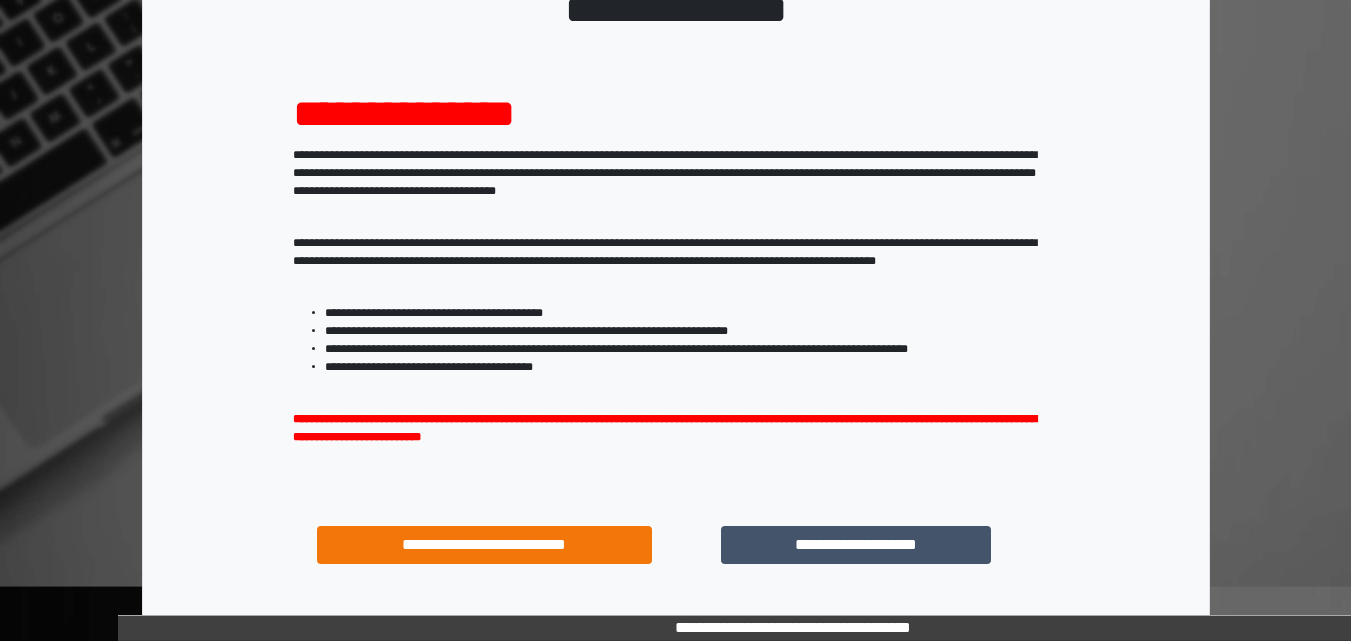 scroll, scrollTop: 200, scrollLeft: 0, axis: vertical 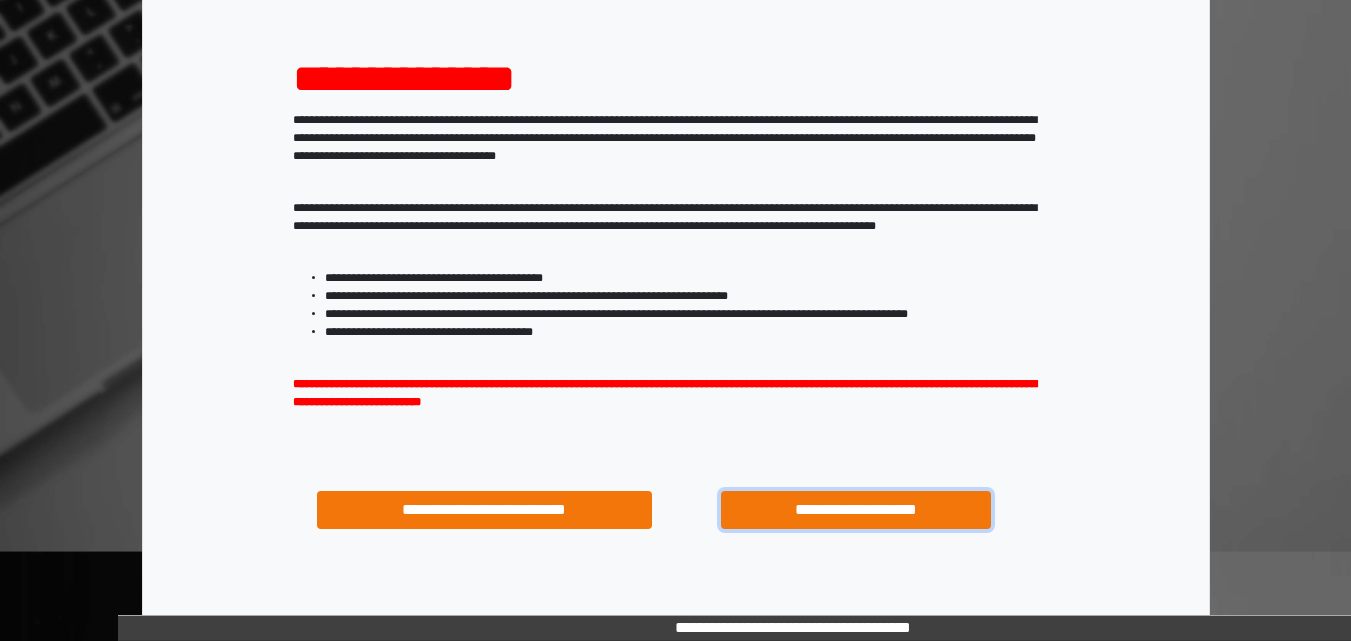 click on "**********" at bounding box center (855, 510) 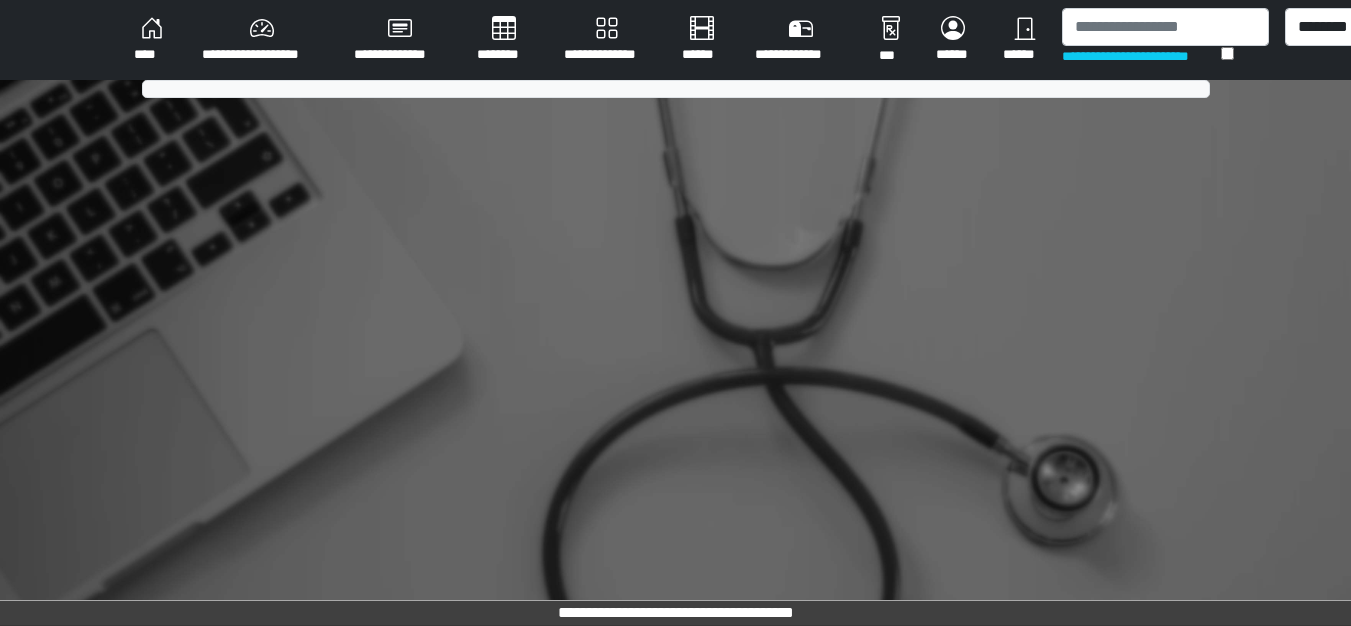 scroll, scrollTop: 0, scrollLeft: 0, axis: both 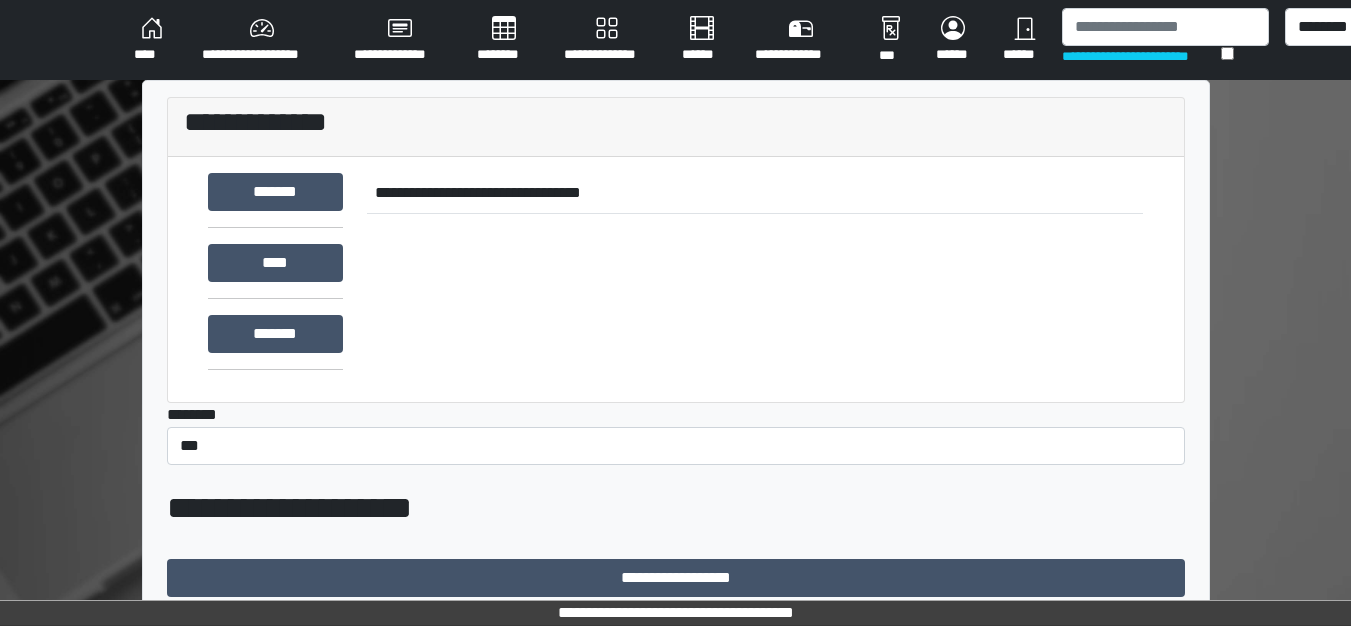 click on "**********" at bounding box center [262, 40] 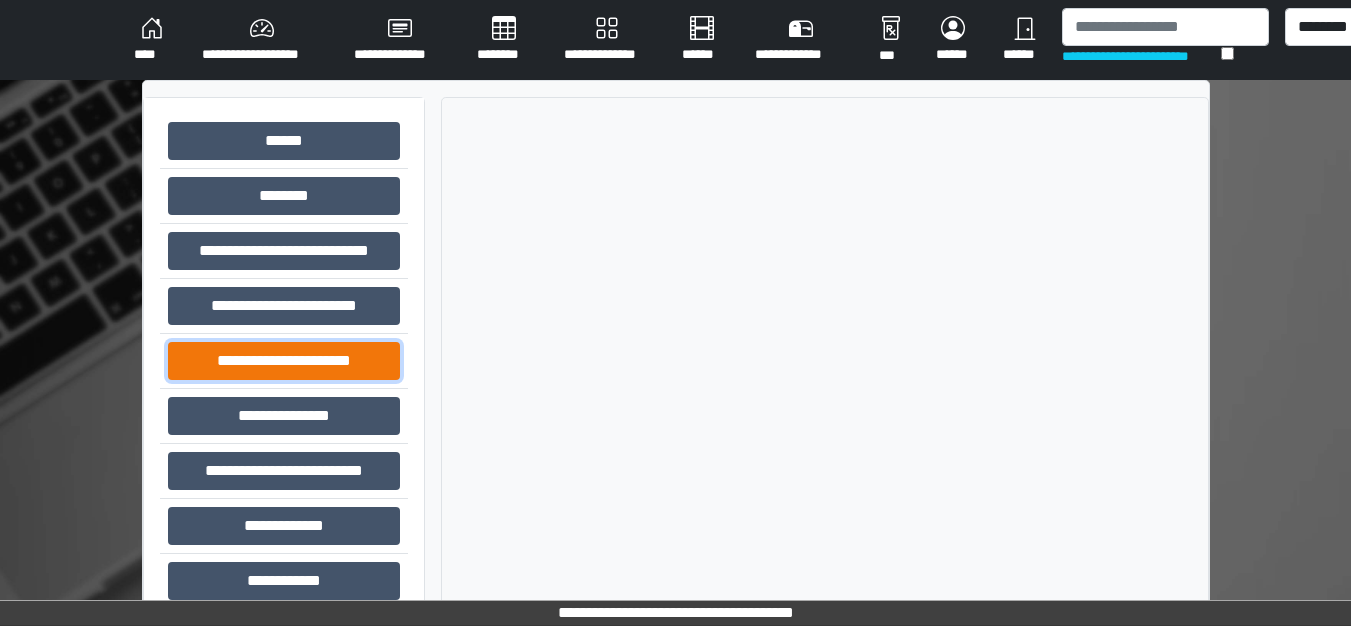 click on "**********" at bounding box center (284, 361) 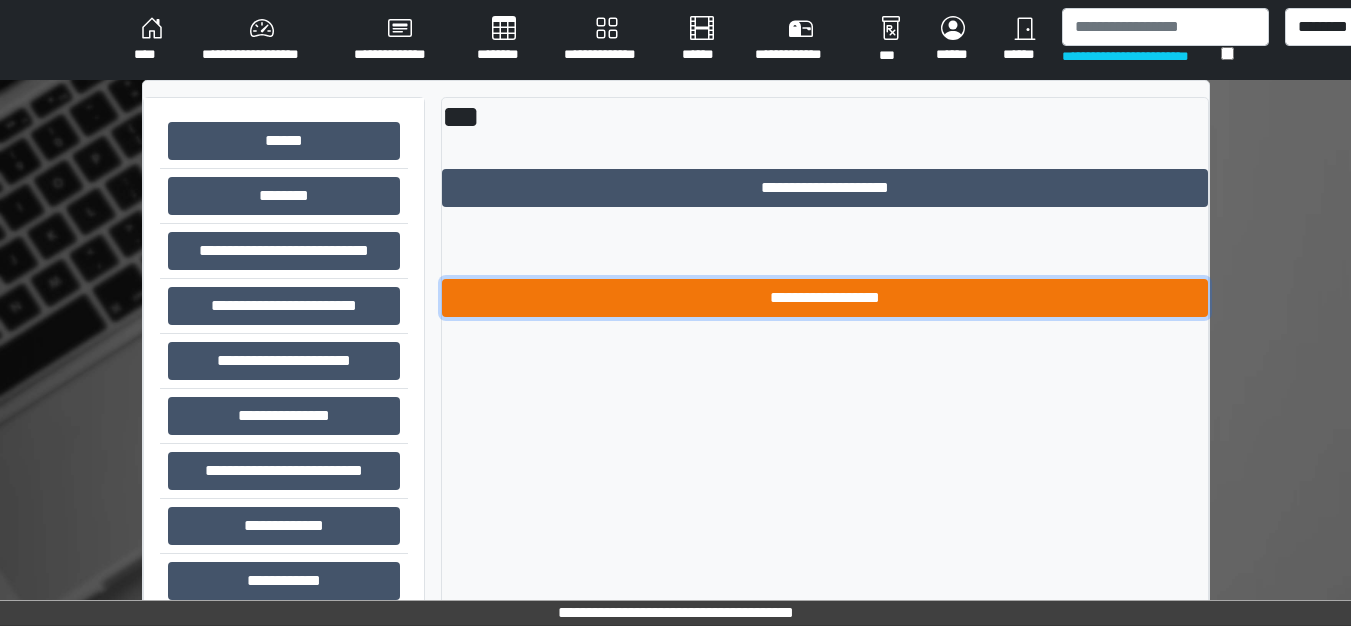 click on "**********" at bounding box center (825, 298) 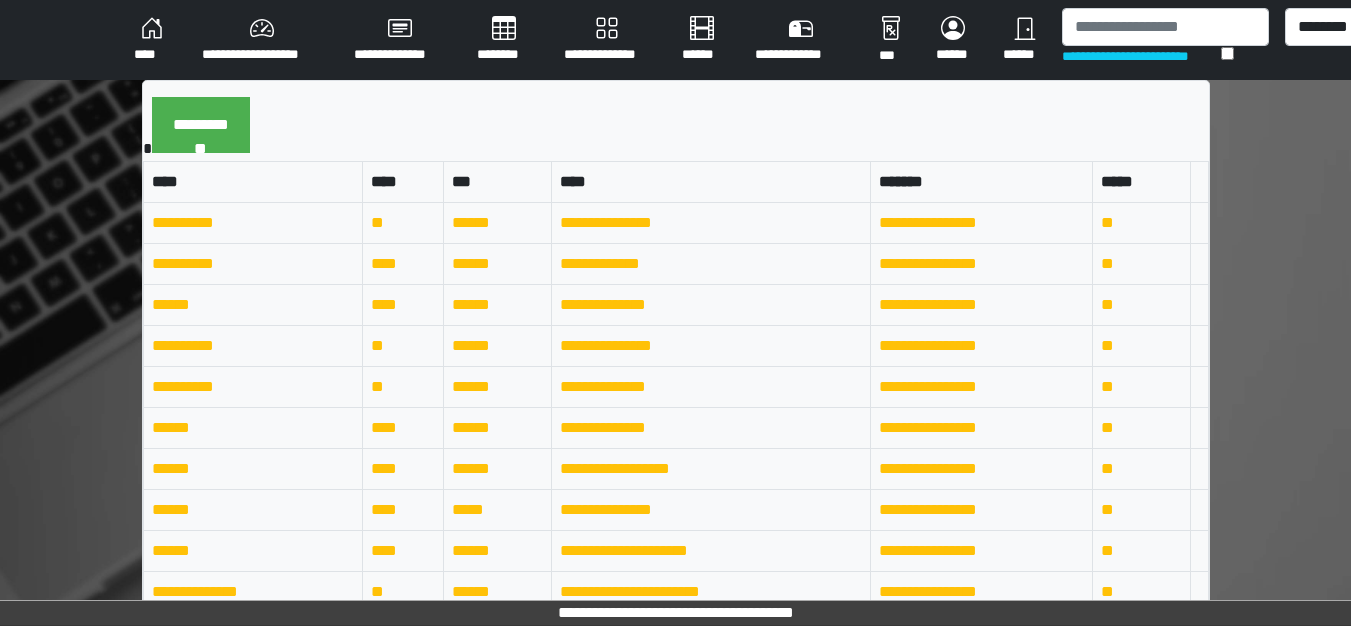 click on "****" at bounding box center (152, 40) 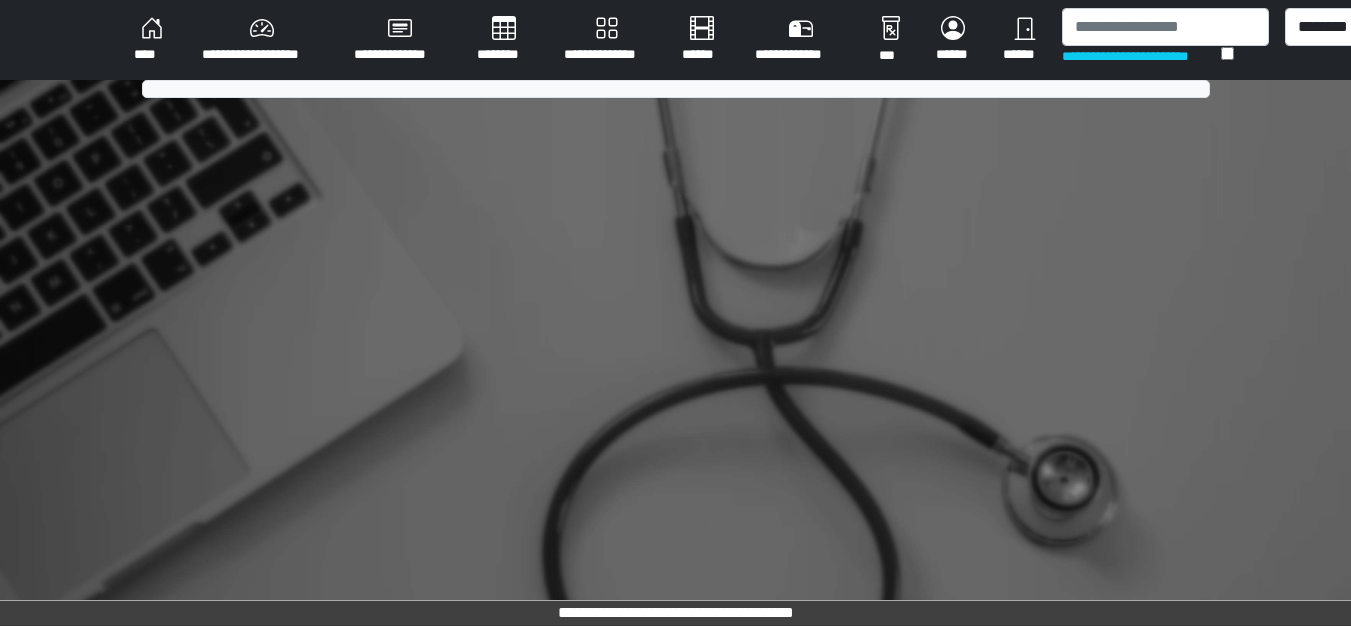 scroll, scrollTop: 0, scrollLeft: 0, axis: both 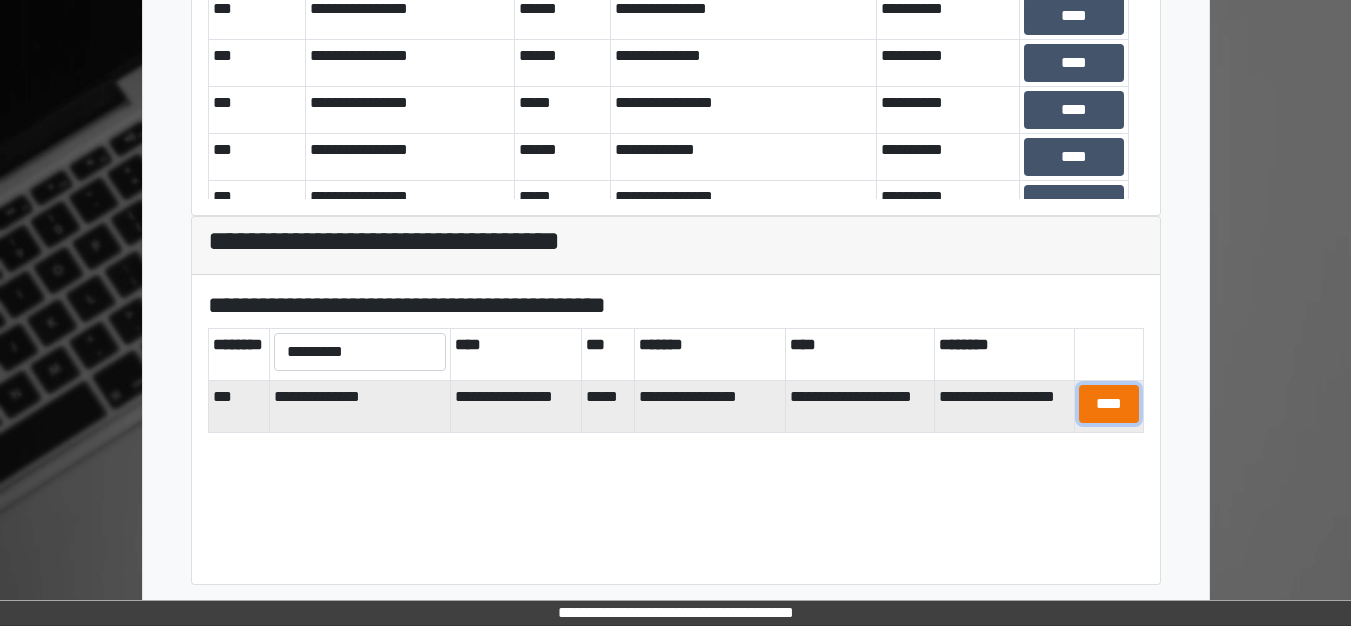 click on "****" at bounding box center [1109, 404] 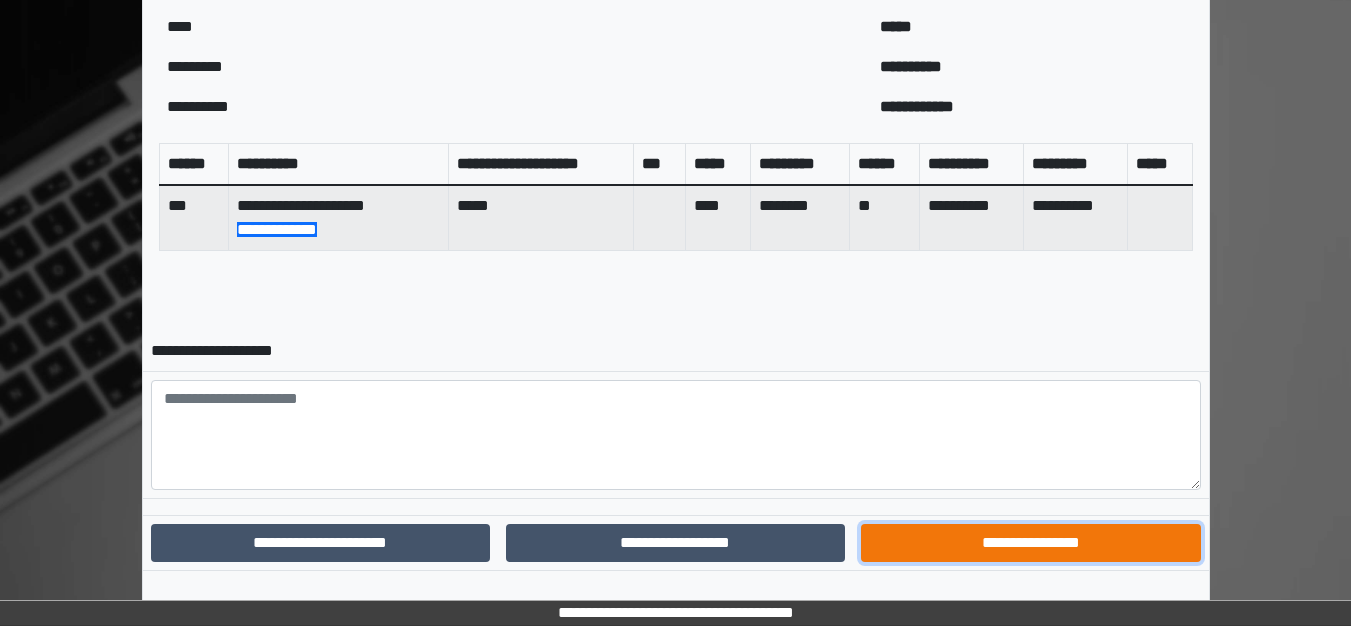 click on "**********" at bounding box center [1030, 543] 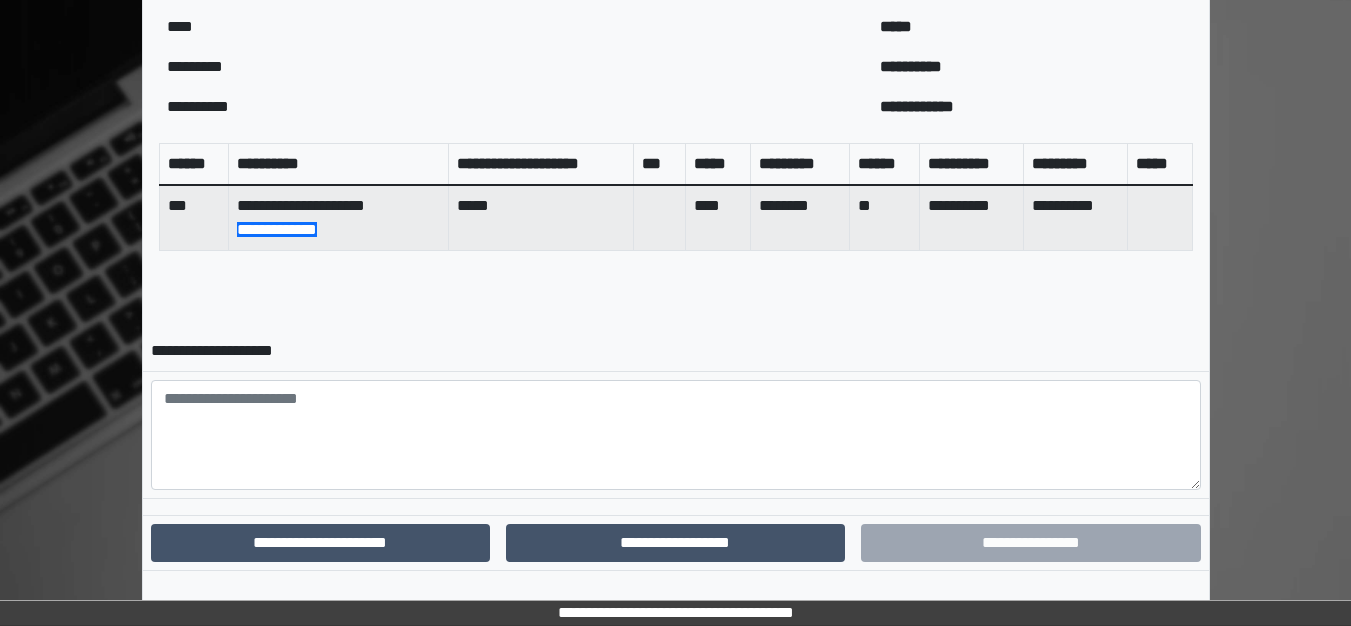 scroll, scrollTop: 698, scrollLeft: 0, axis: vertical 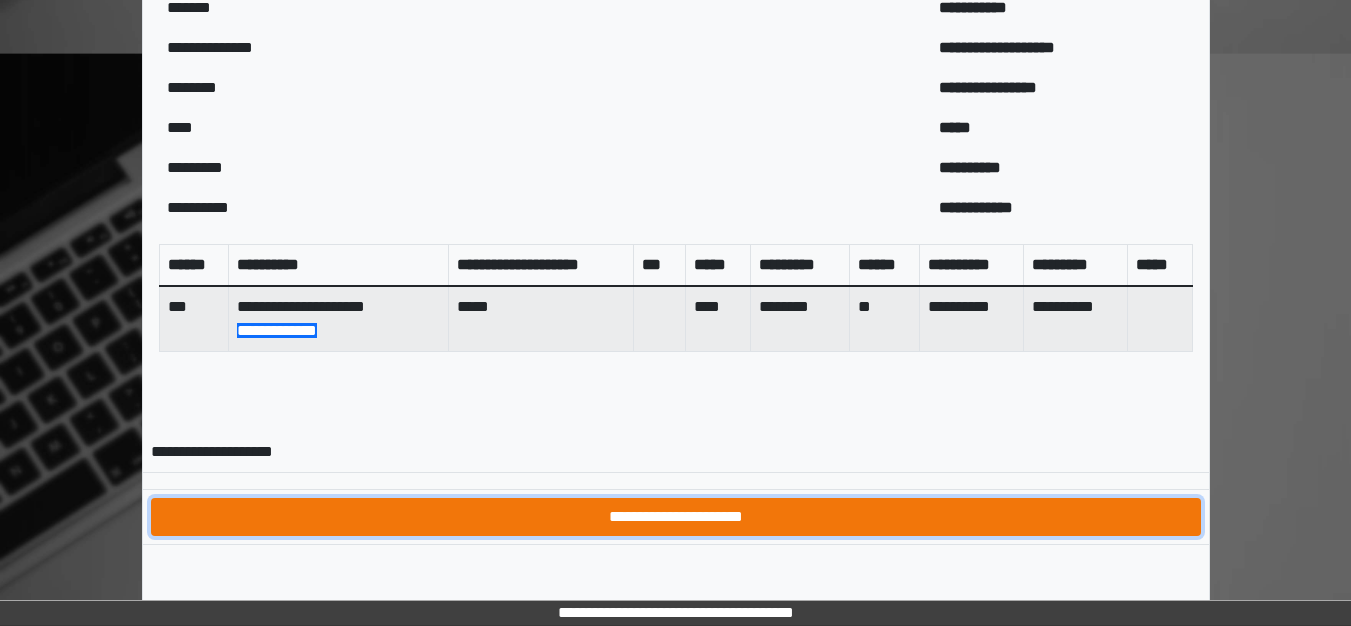 click on "**********" at bounding box center [676, 517] 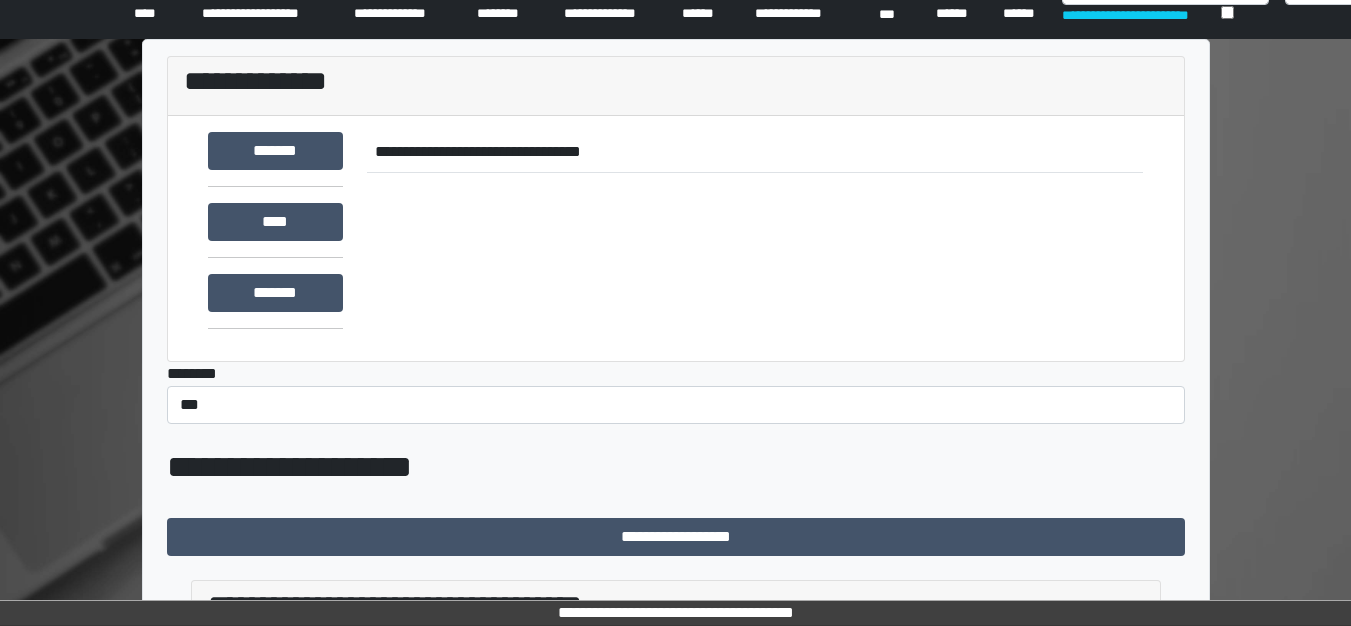 scroll, scrollTop: 0, scrollLeft: 0, axis: both 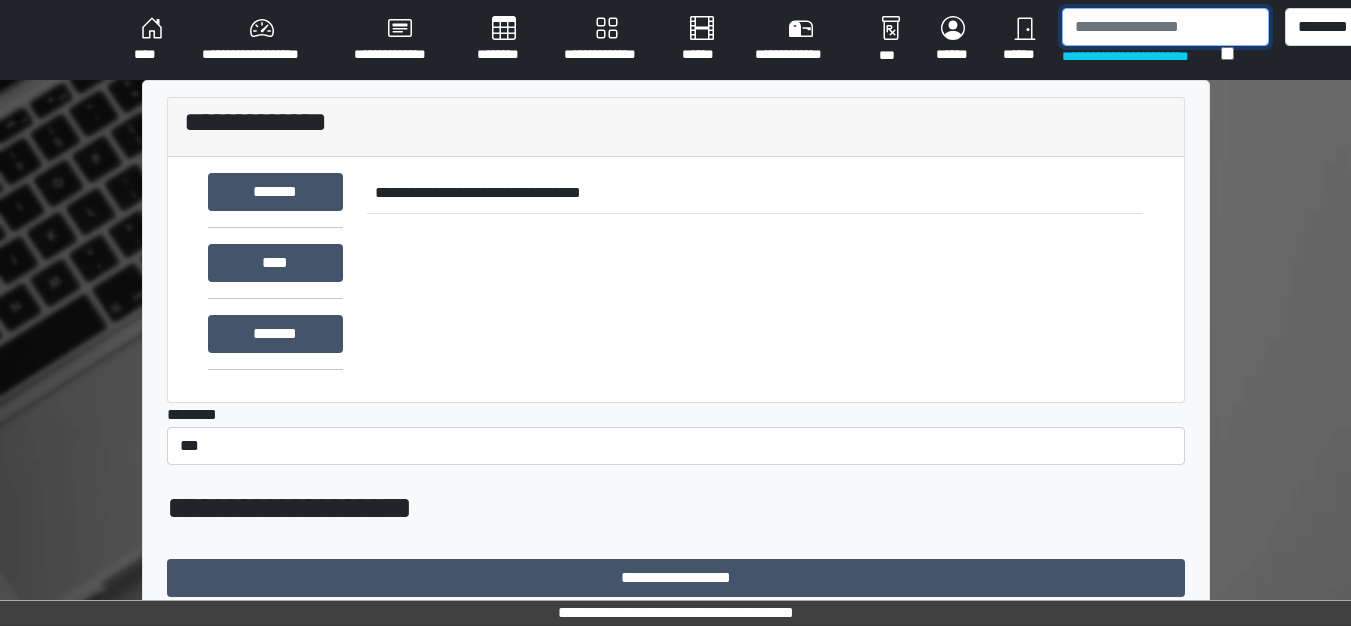 click at bounding box center [1165, 27] 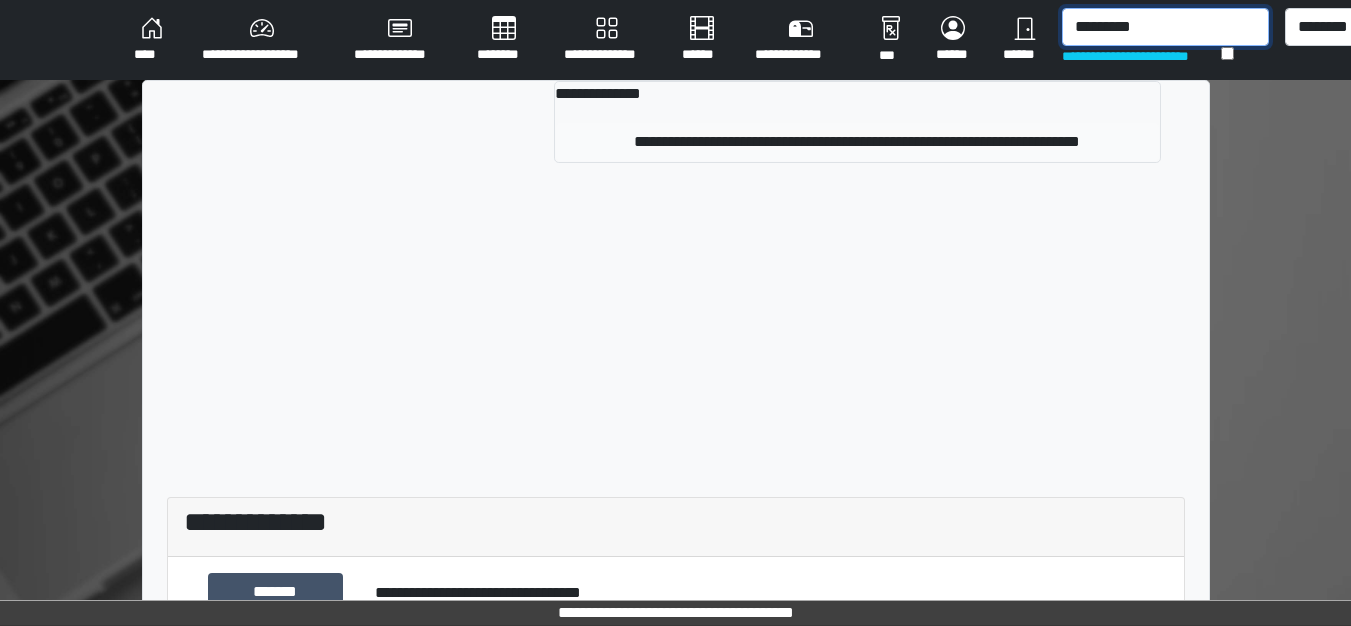 type on "*********" 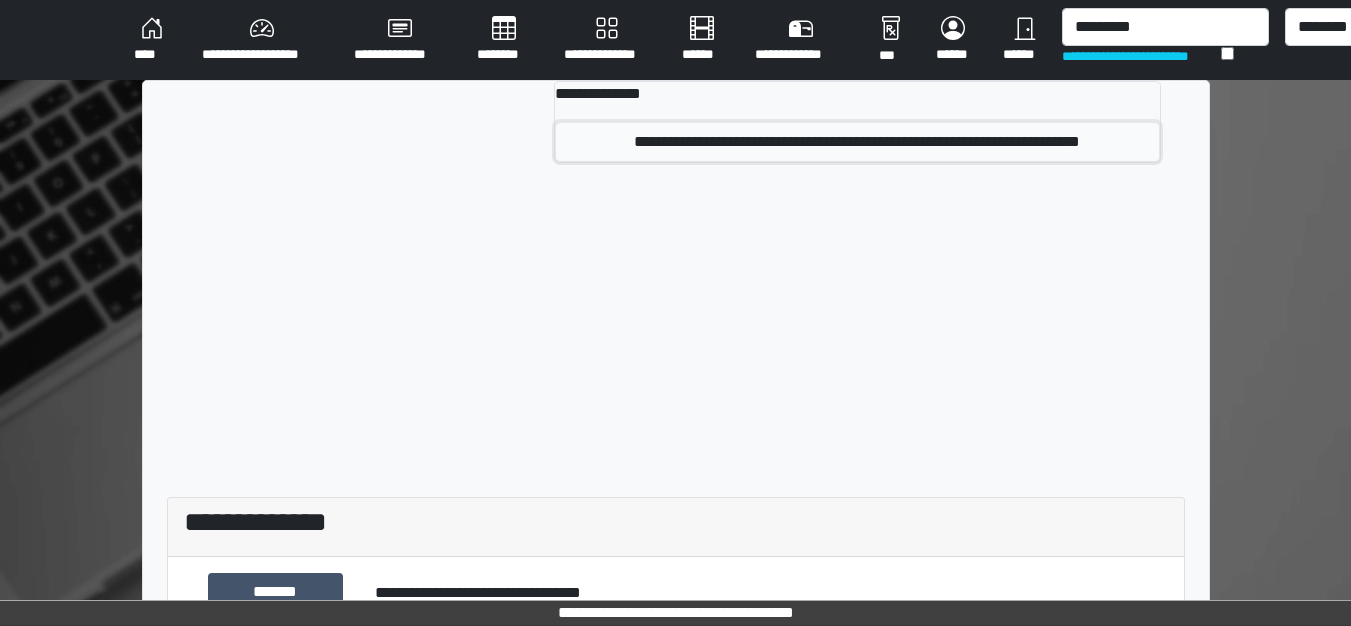 click on "**********" at bounding box center [857, 142] 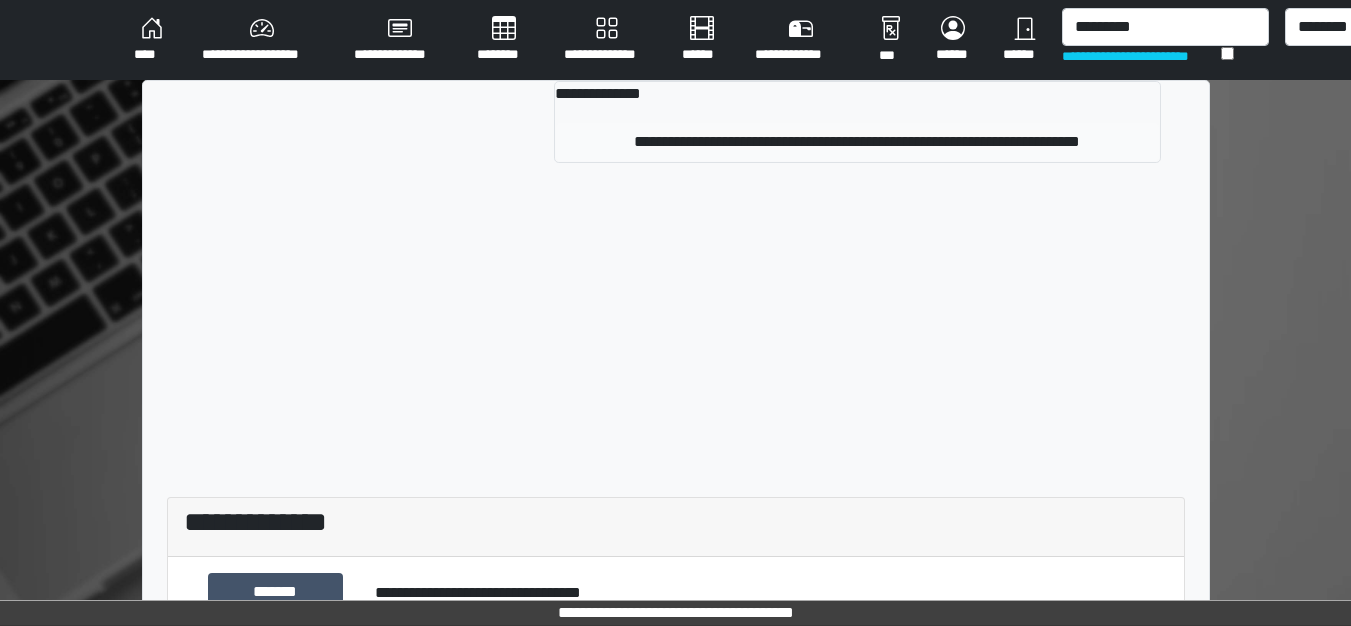 type 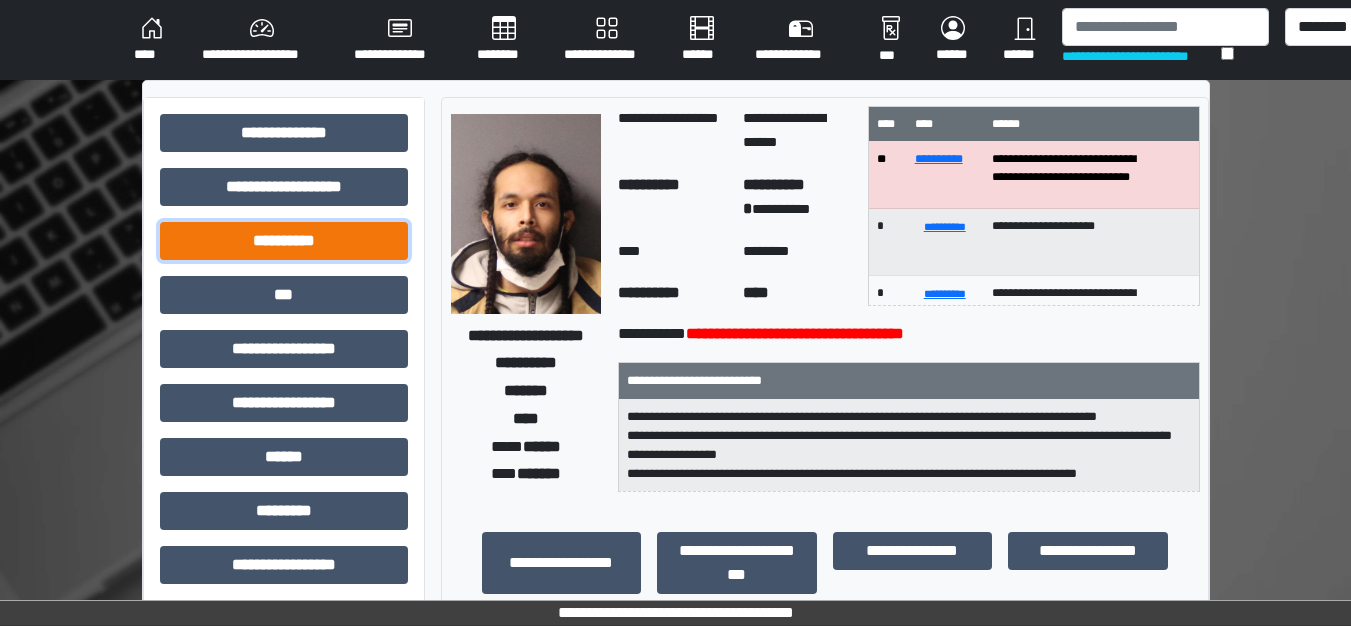 click on "**********" at bounding box center (284, 241) 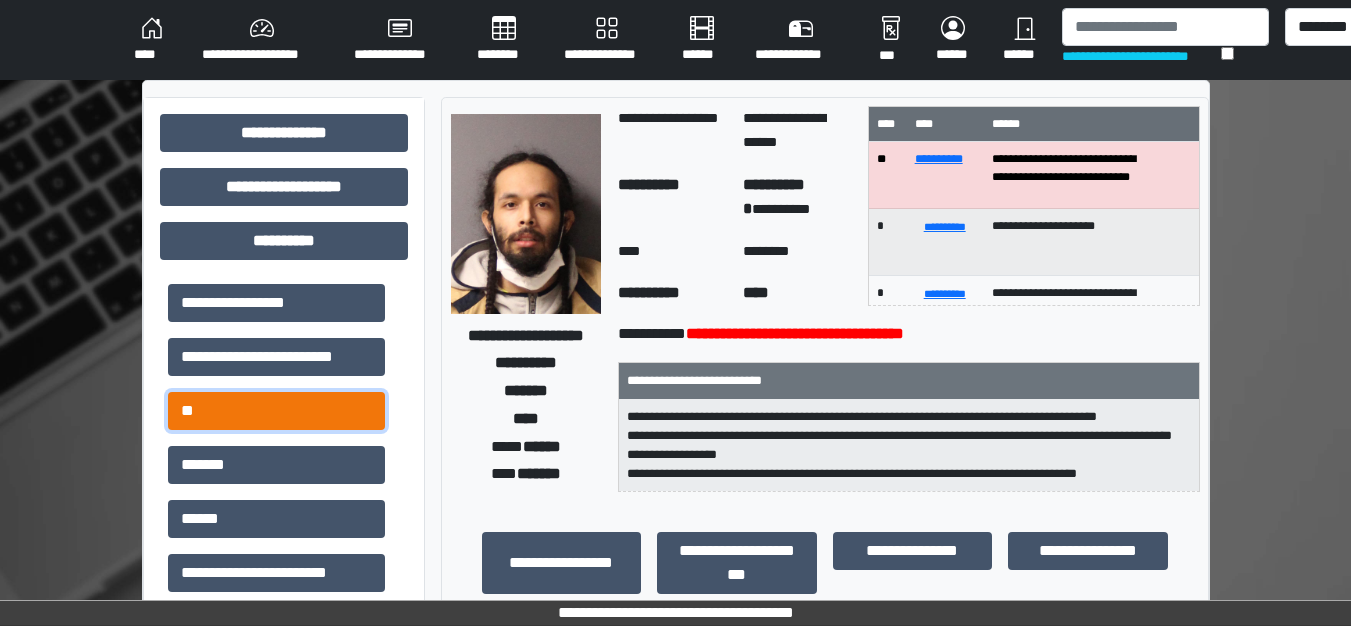 click on "**" at bounding box center (276, 411) 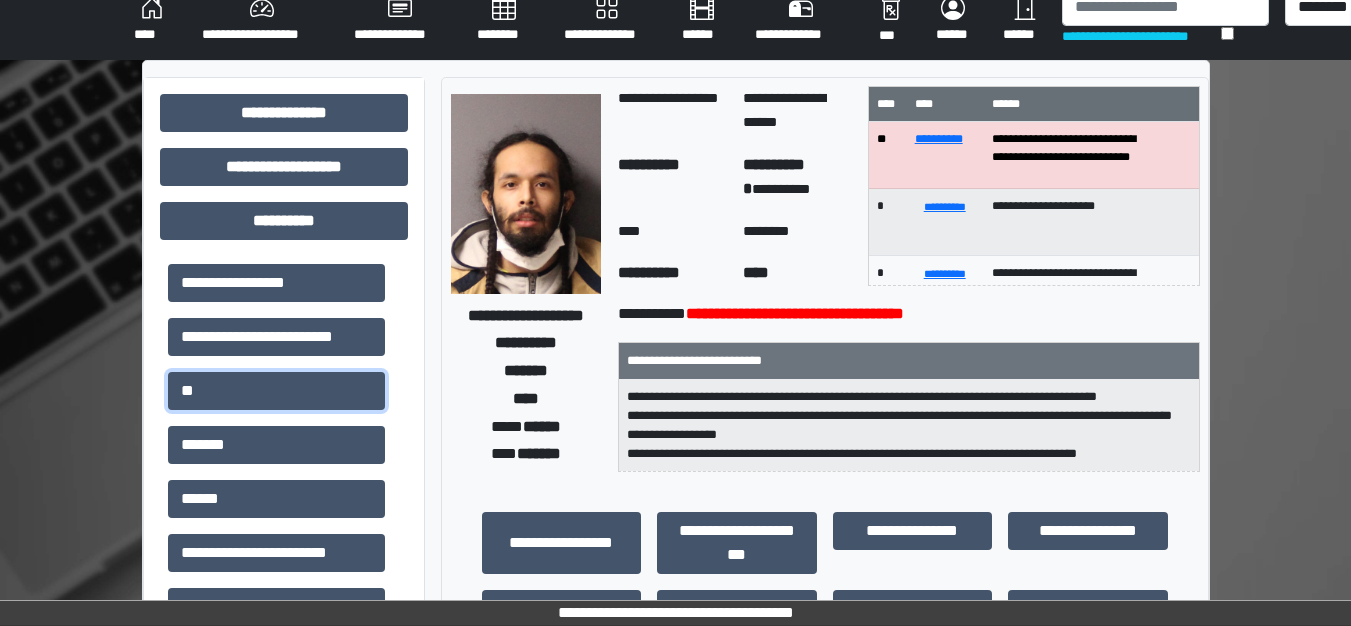 scroll, scrollTop: 0, scrollLeft: 0, axis: both 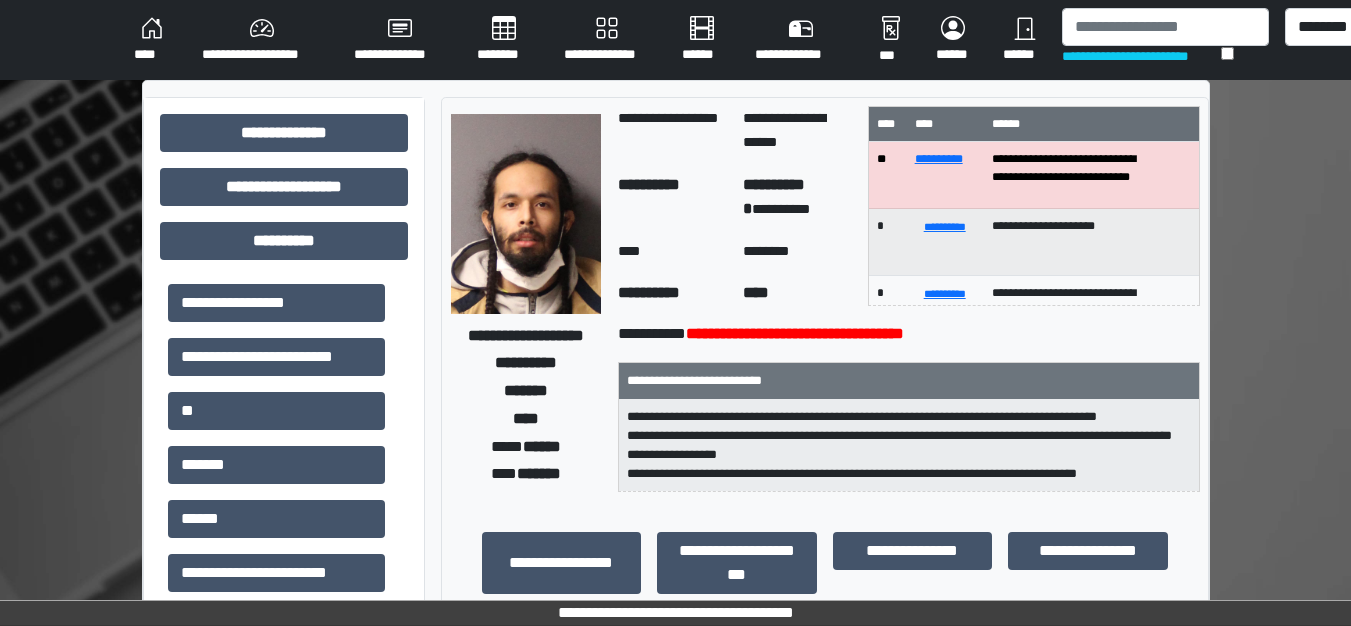 click on "****" at bounding box center (152, 40) 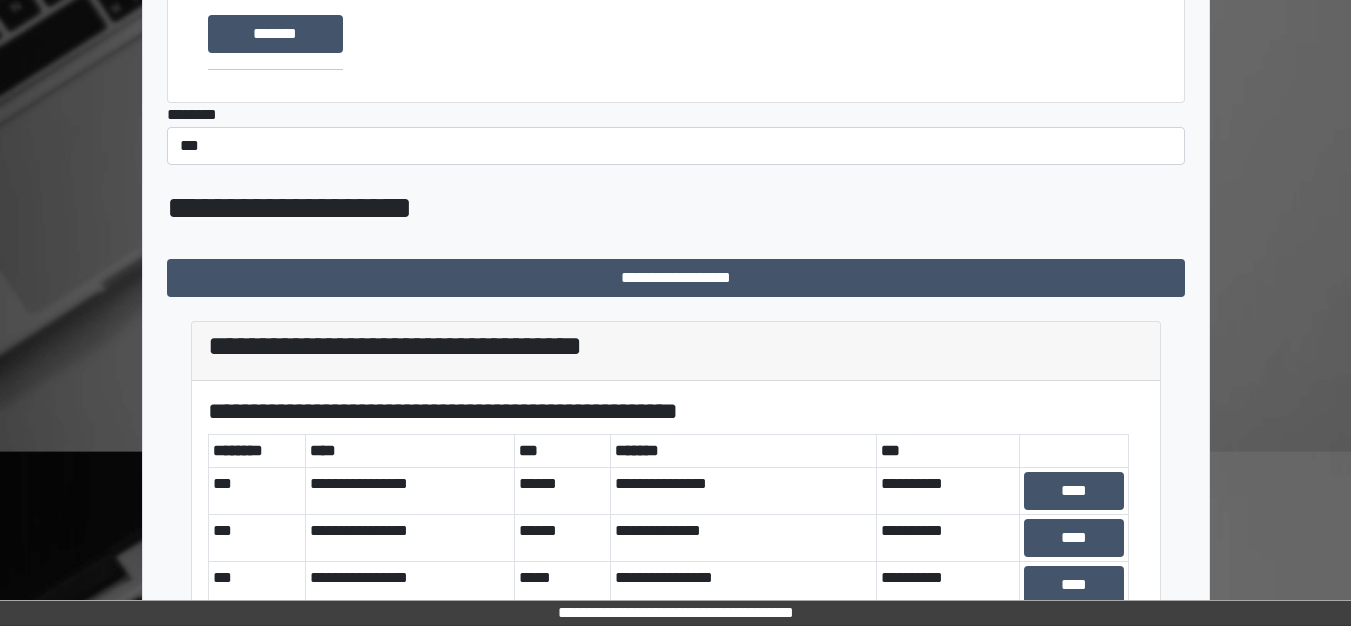 scroll, scrollTop: 500, scrollLeft: 0, axis: vertical 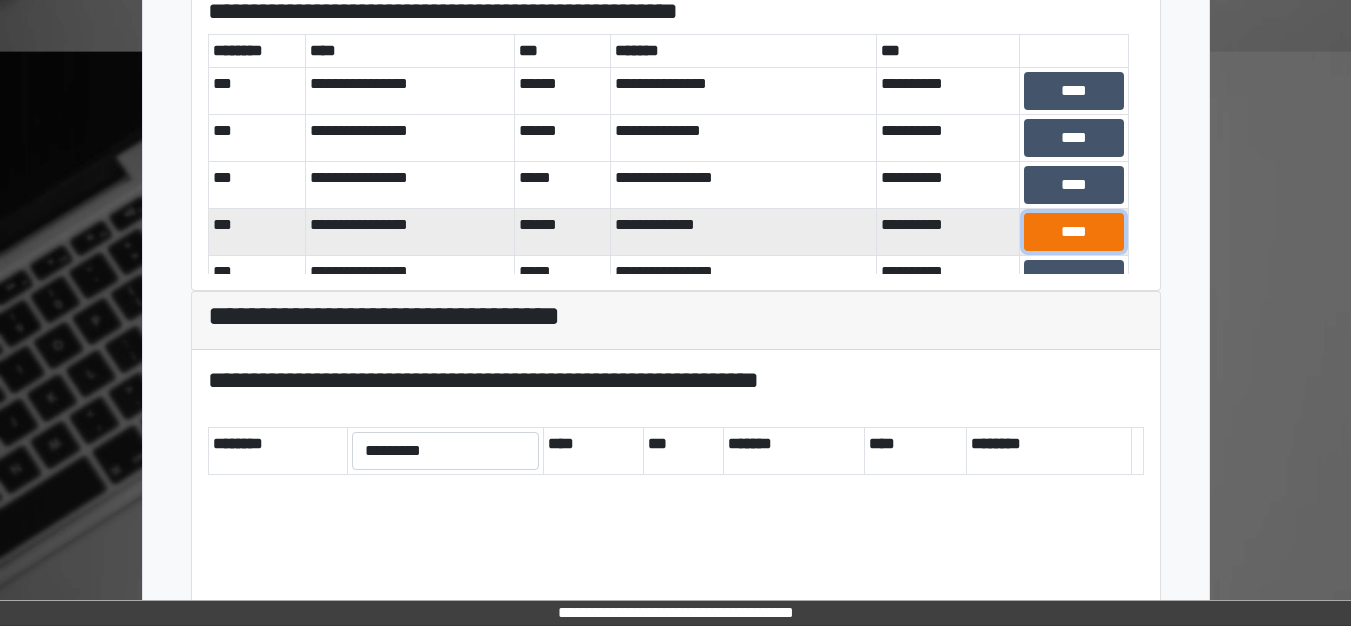 click on "****" at bounding box center (1074, 232) 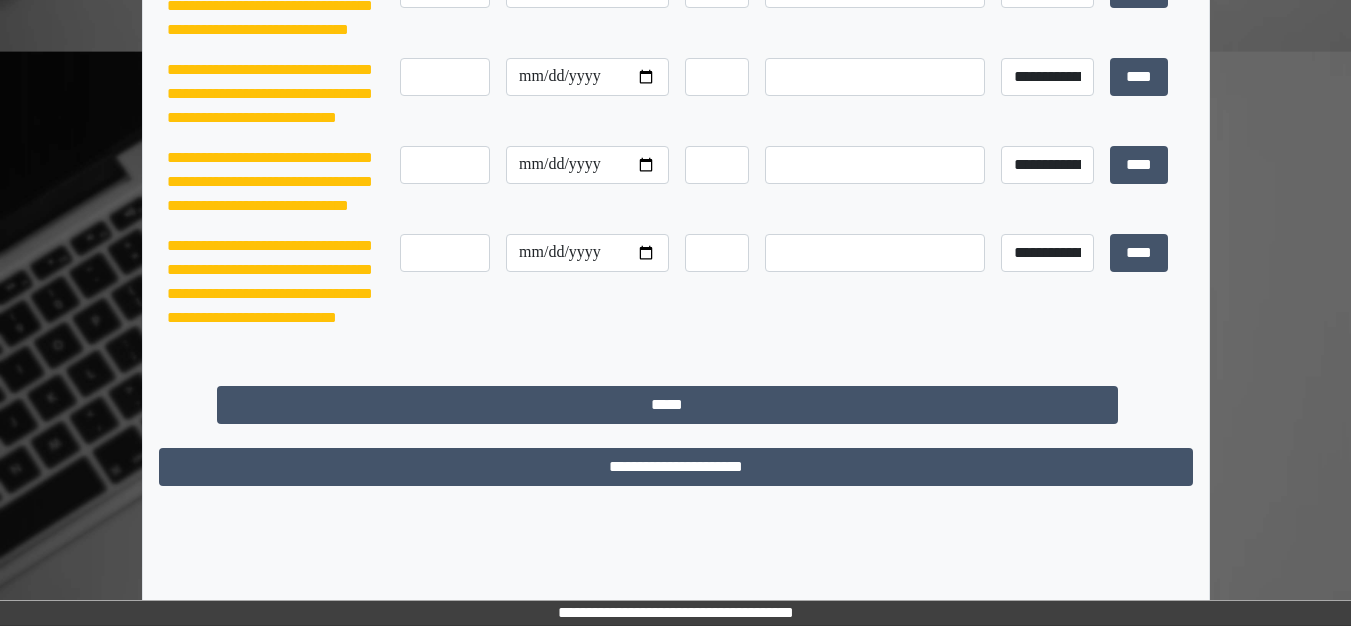 scroll, scrollTop: 695, scrollLeft: 0, axis: vertical 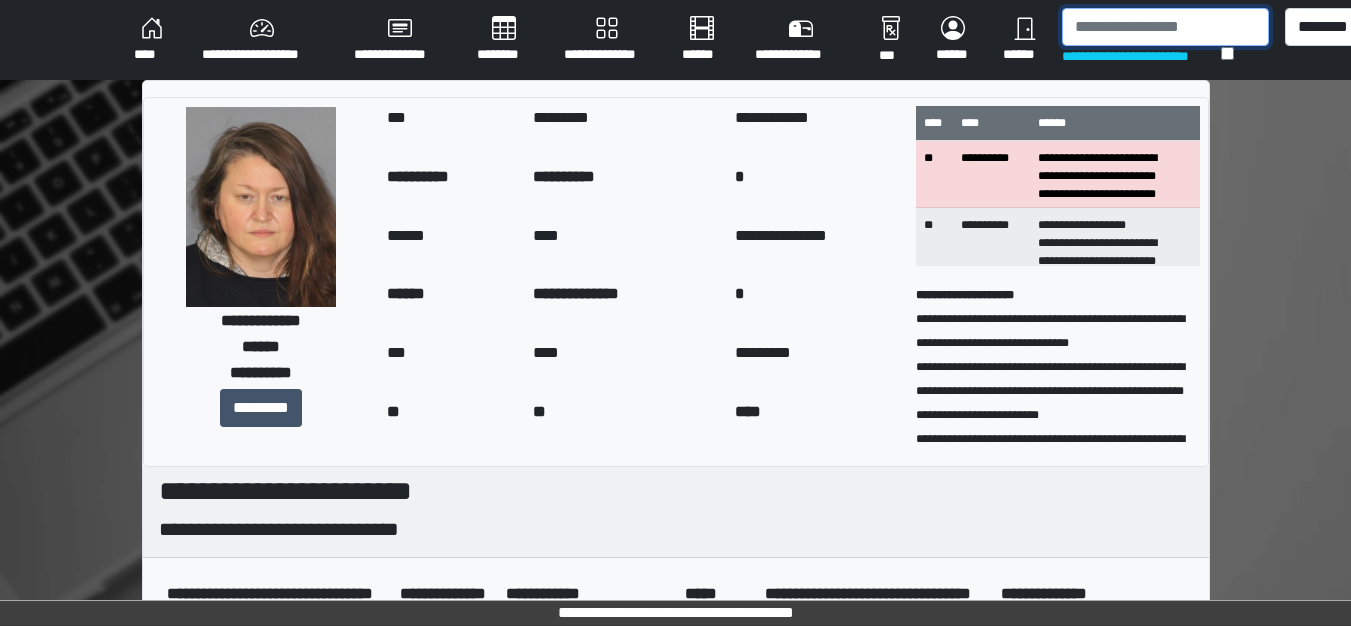 click at bounding box center [1165, 27] 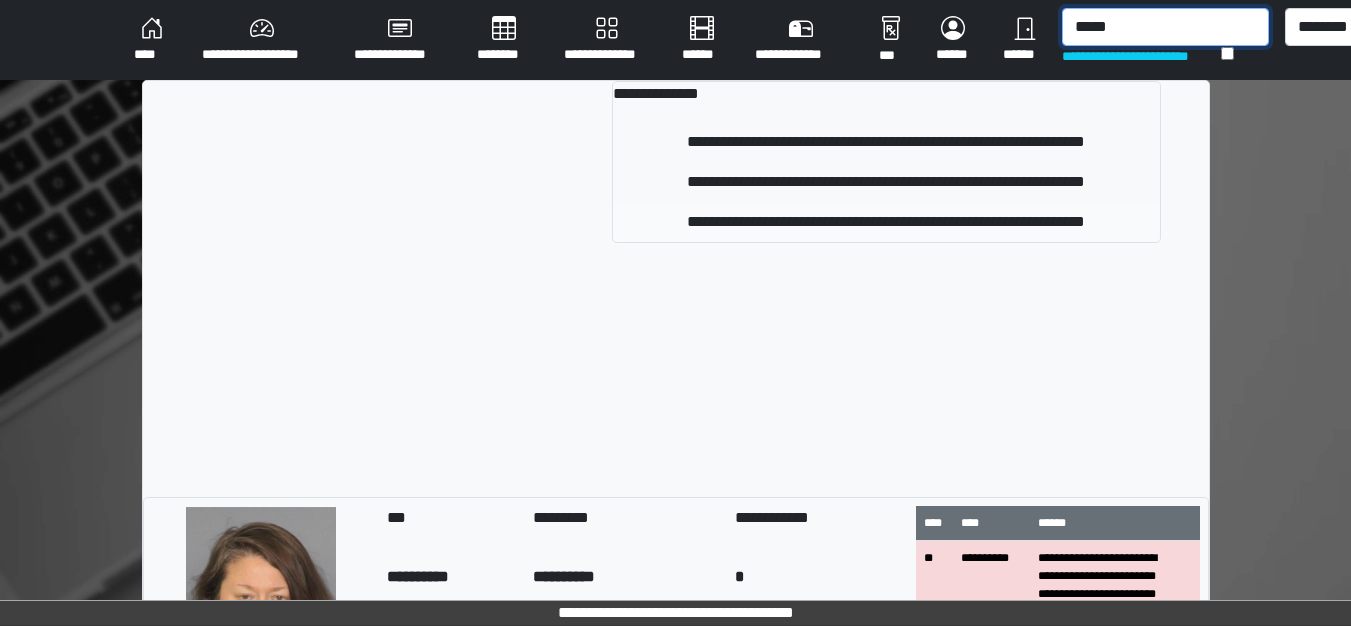 type on "*****" 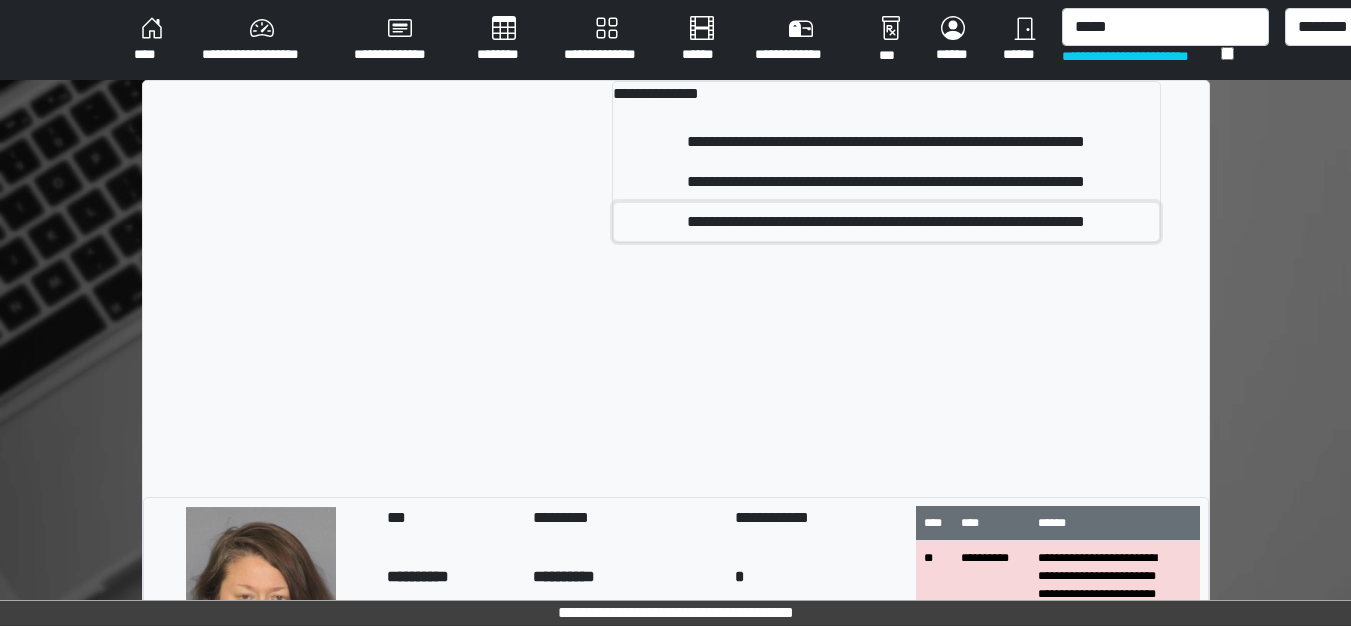 click on "**********" at bounding box center [886, 222] 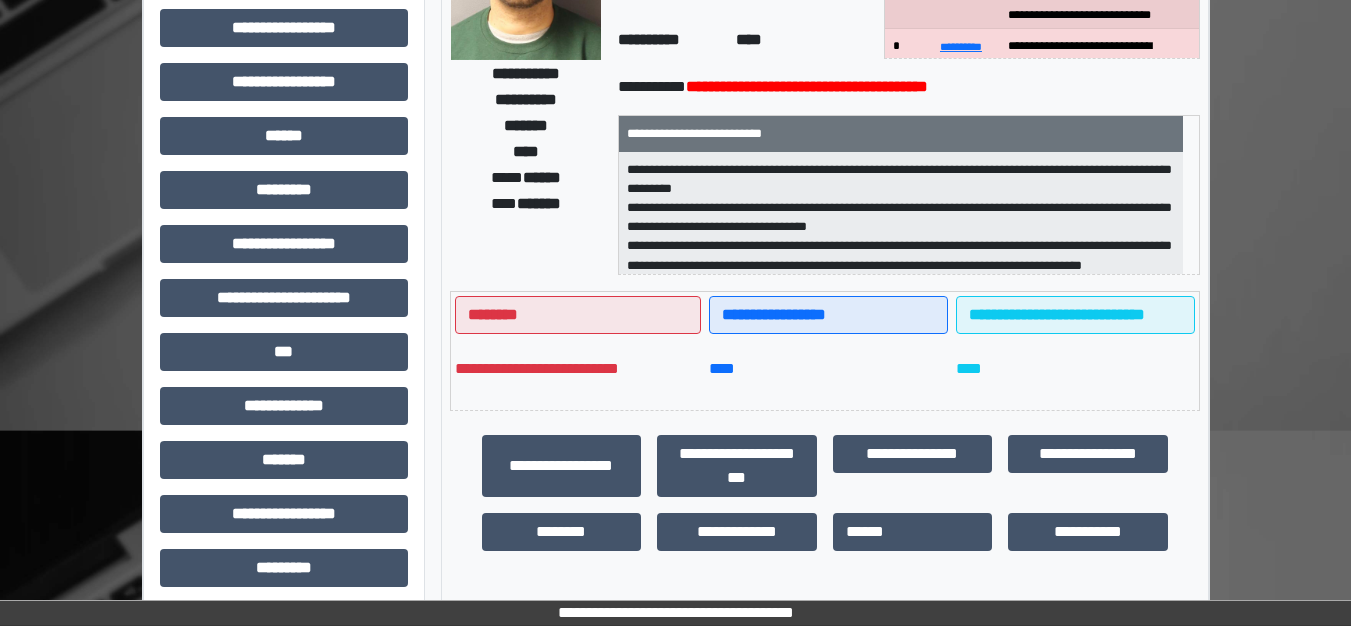scroll, scrollTop: 348, scrollLeft: 0, axis: vertical 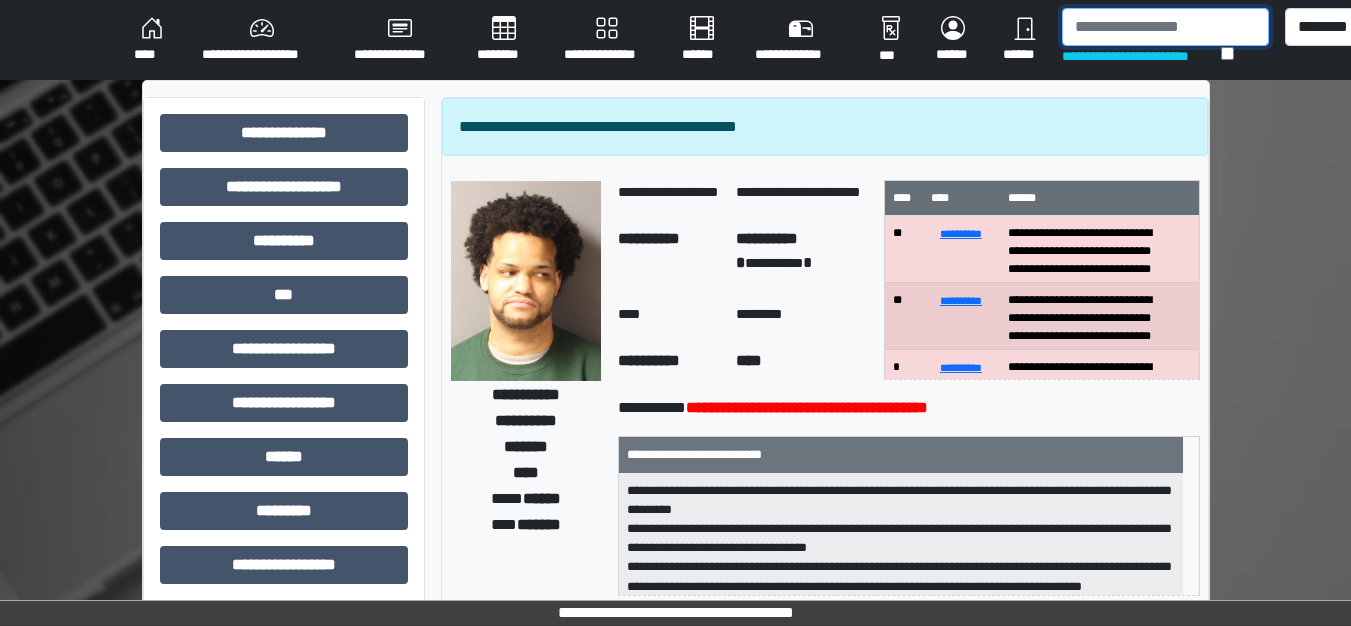 click at bounding box center (1165, 27) 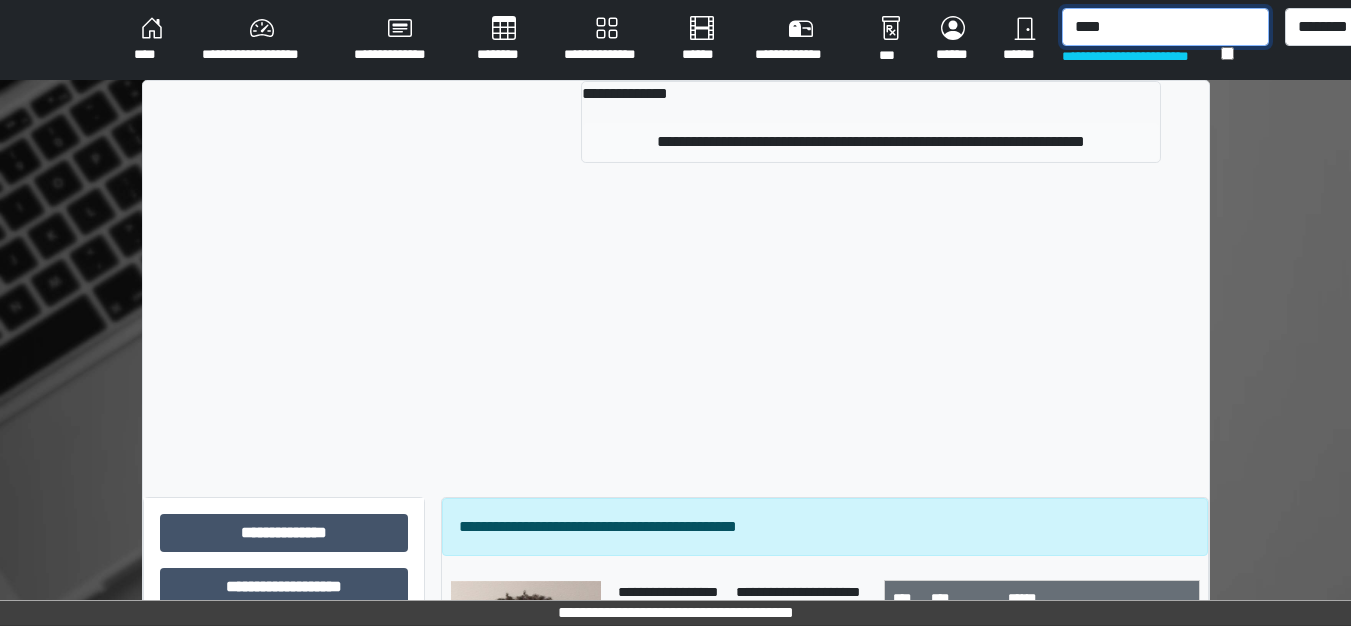 type on "****" 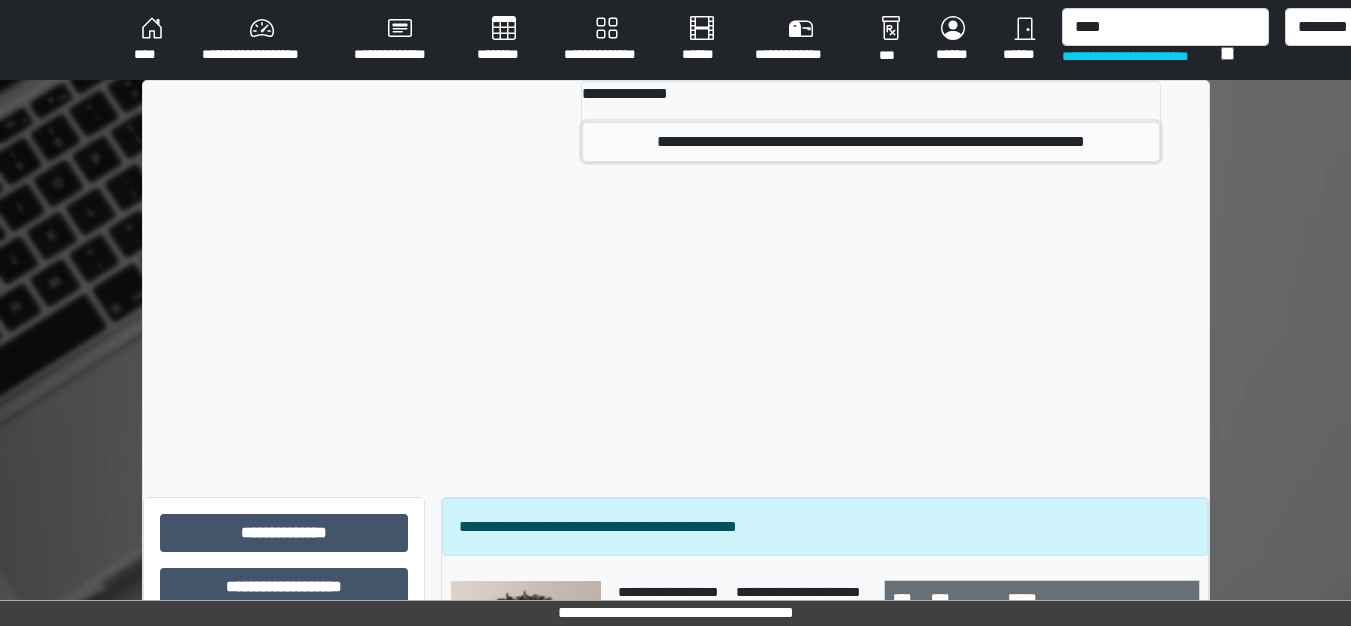 click on "**********" at bounding box center [870, 142] 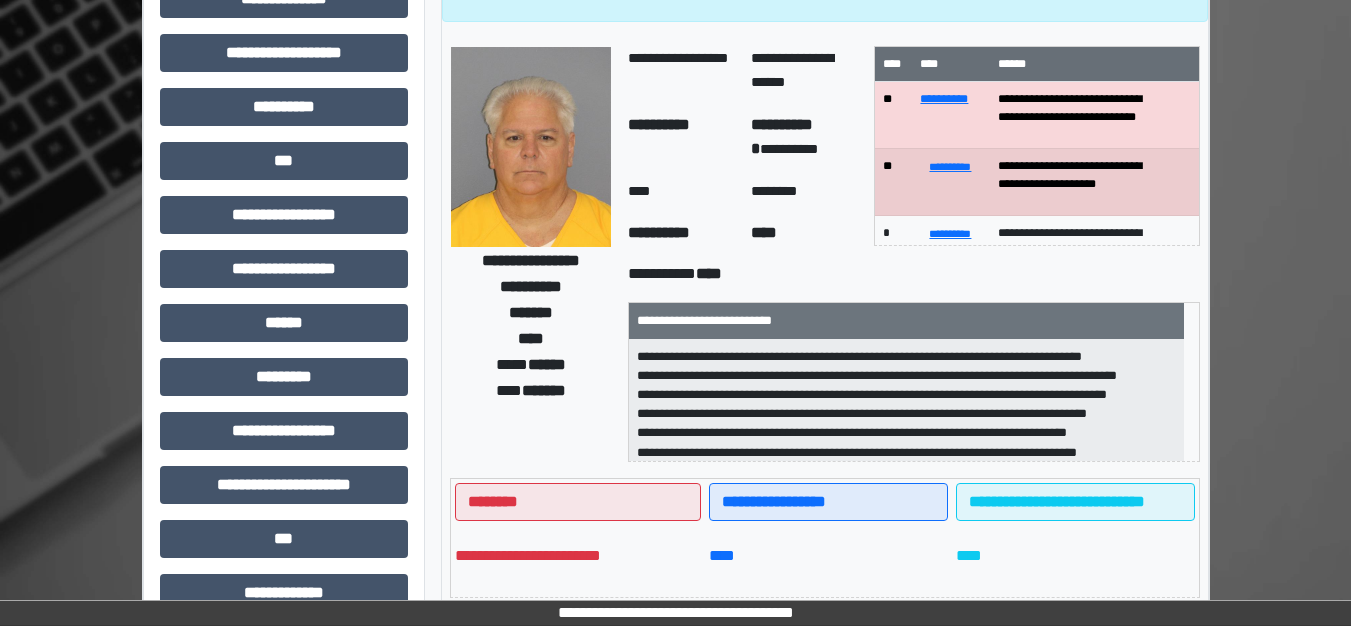 scroll, scrollTop: 201, scrollLeft: 0, axis: vertical 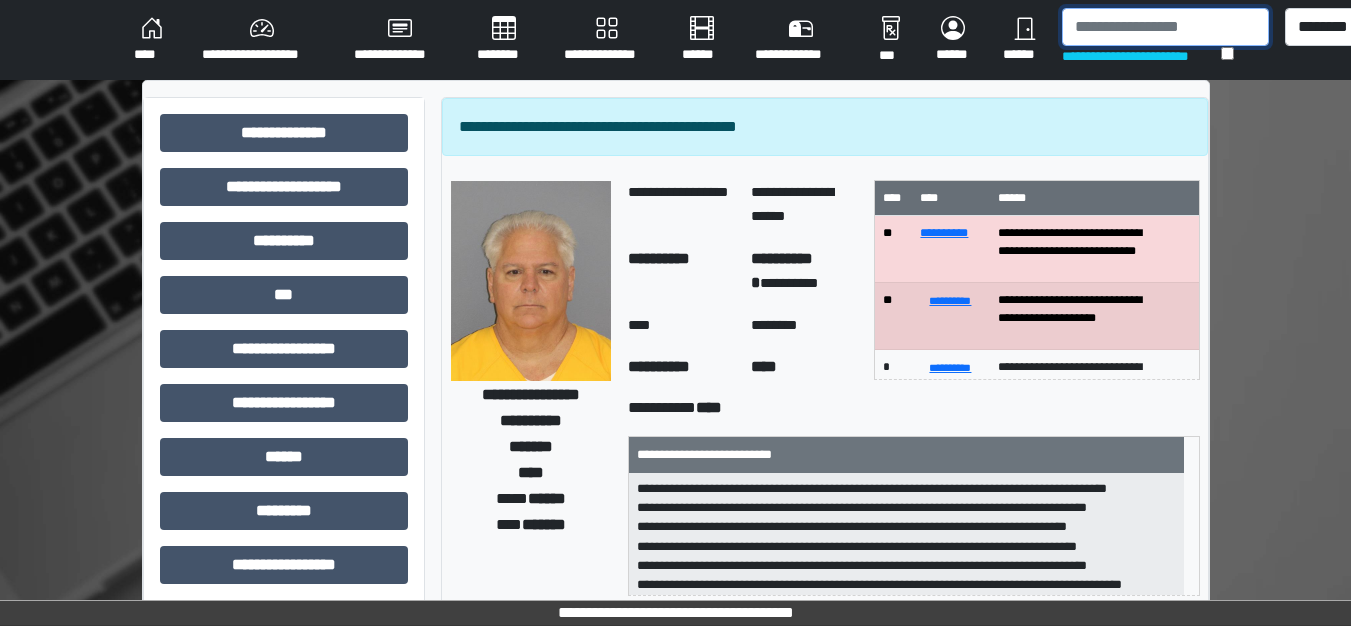 click at bounding box center (1165, 27) 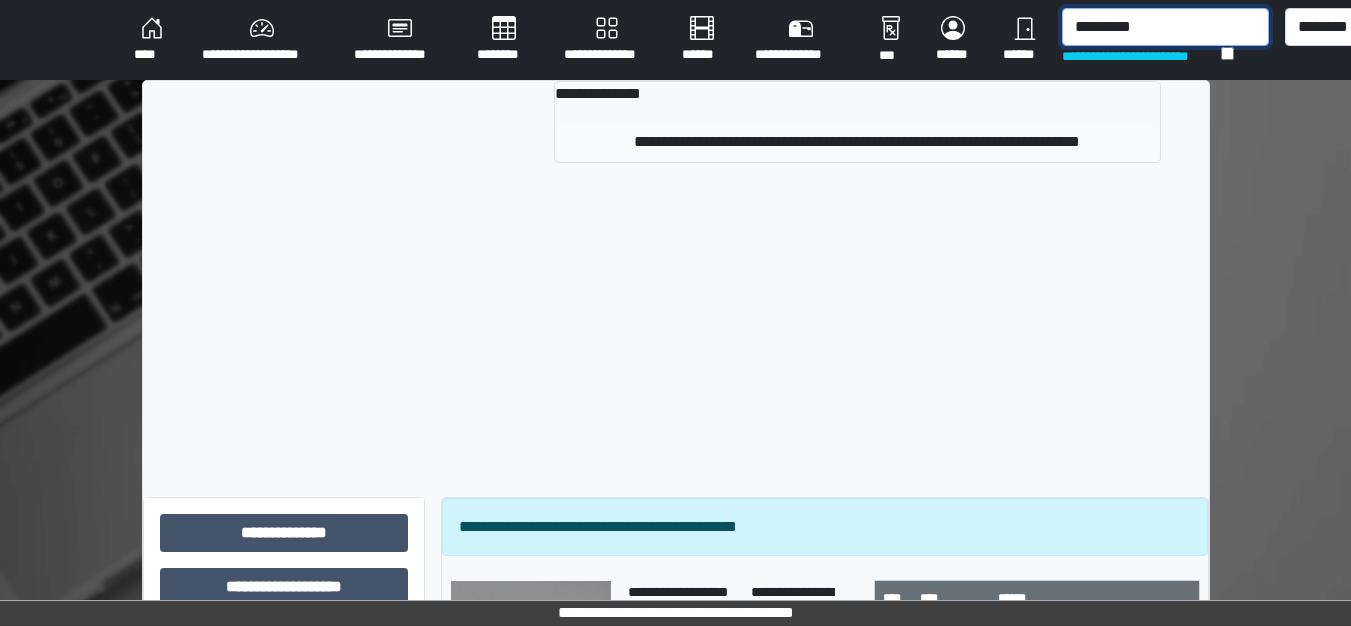 type on "*********" 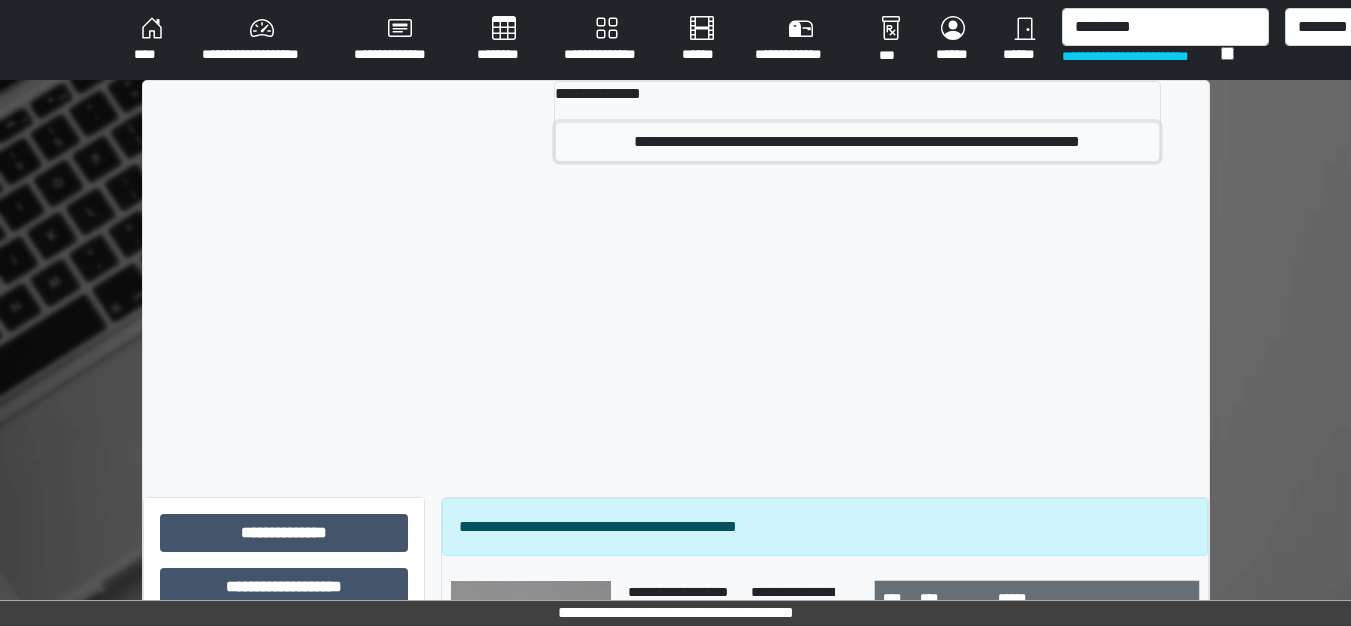 click on "**********" at bounding box center (857, 142) 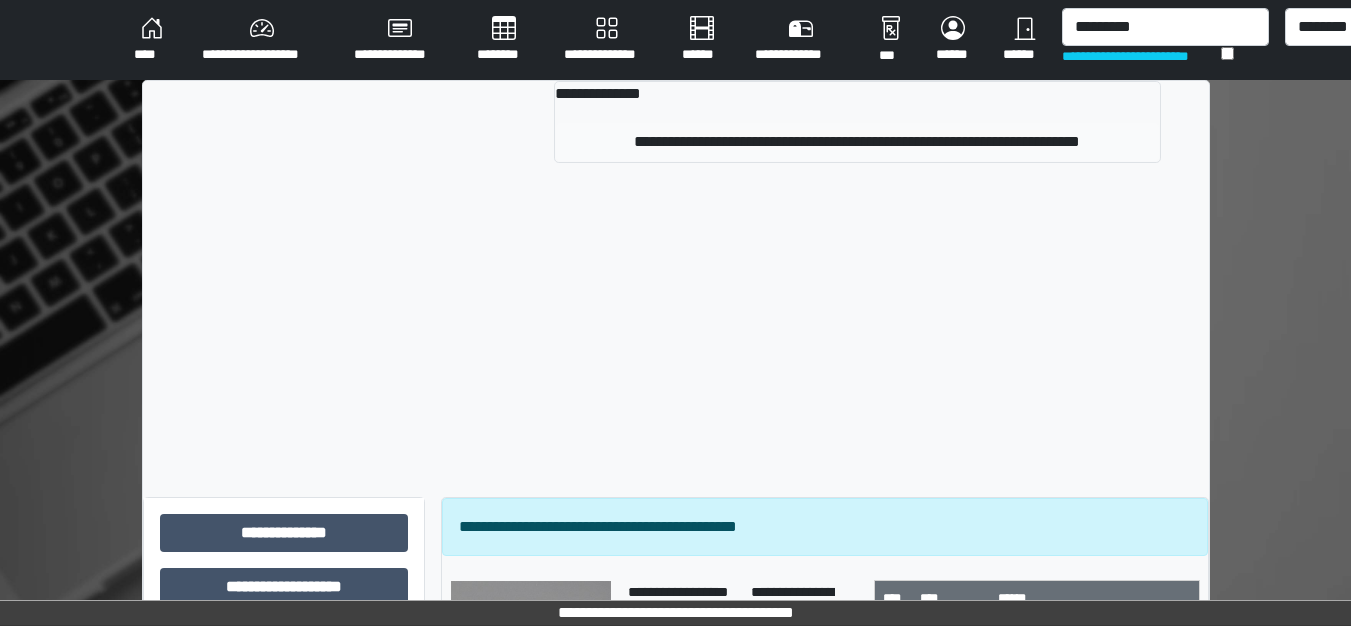 type 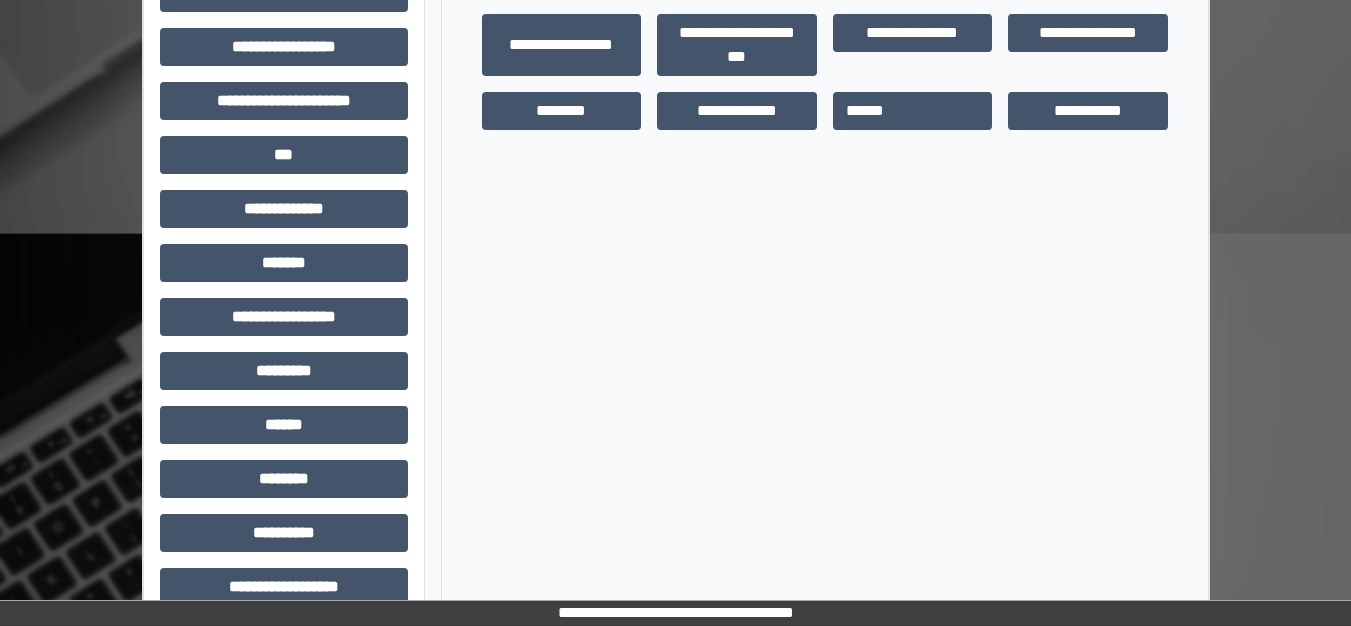 scroll, scrollTop: 548, scrollLeft: 0, axis: vertical 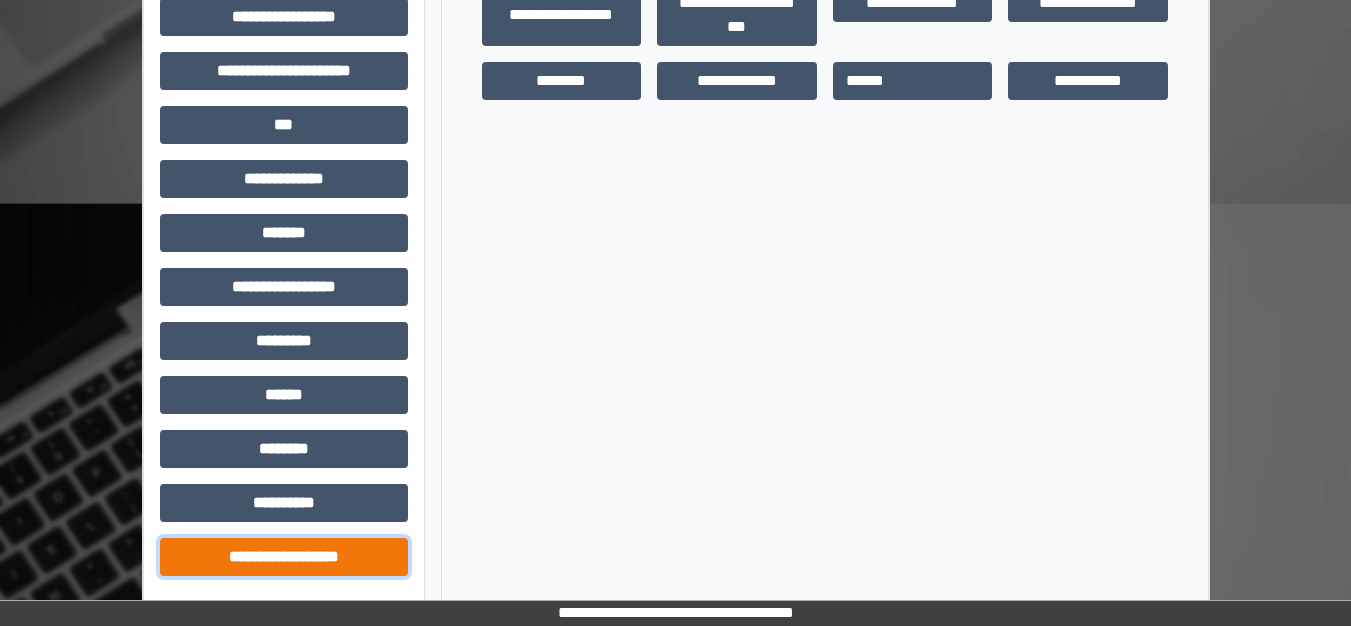 click on "**********" at bounding box center [284, 557] 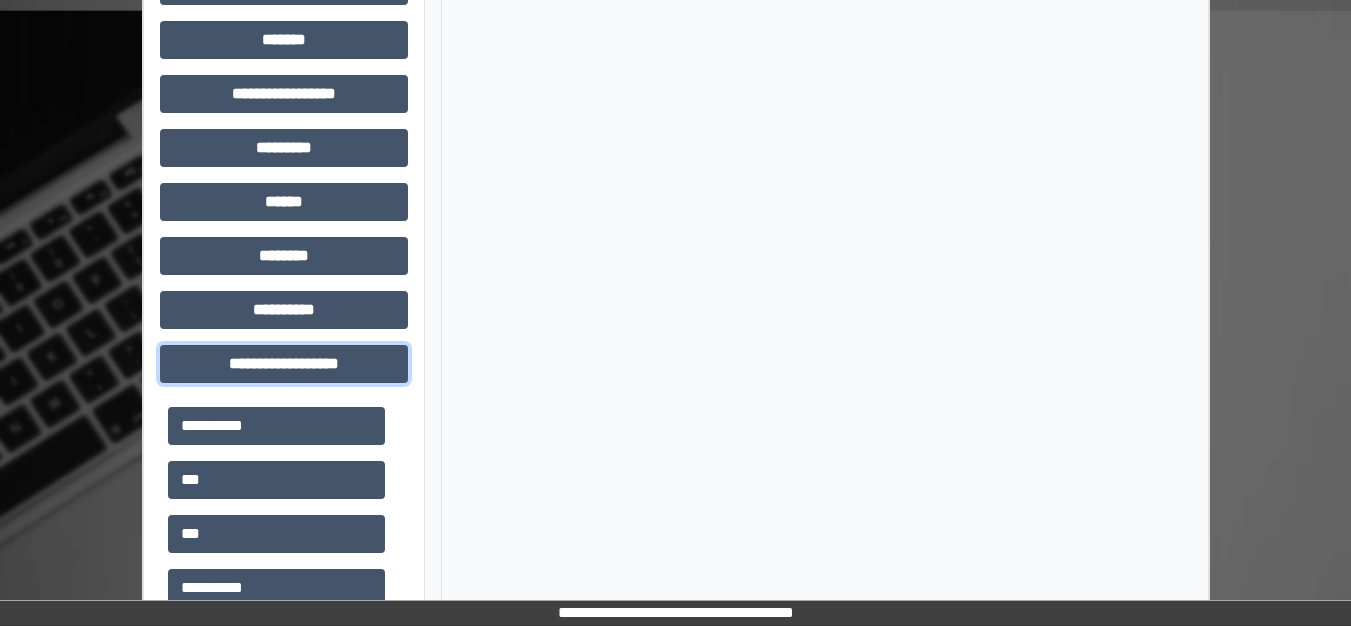 scroll, scrollTop: 748, scrollLeft: 0, axis: vertical 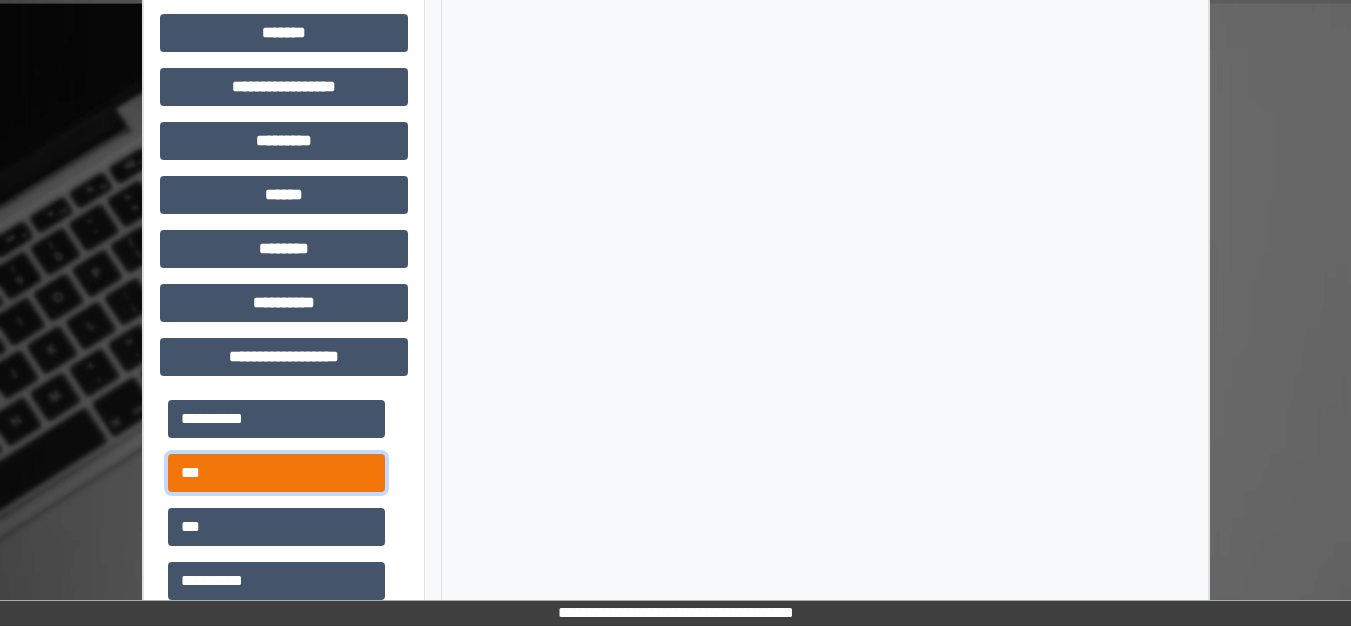click on "***" at bounding box center [276, 473] 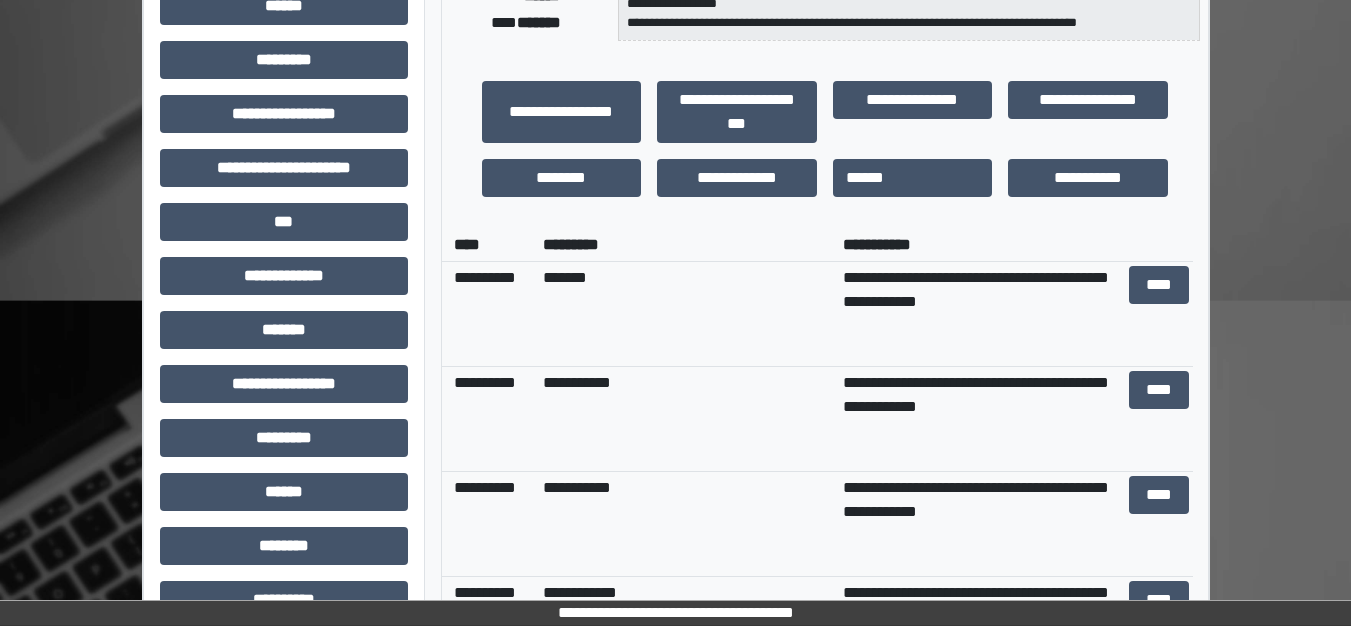 scroll, scrollTop: 403, scrollLeft: 0, axis: vertical 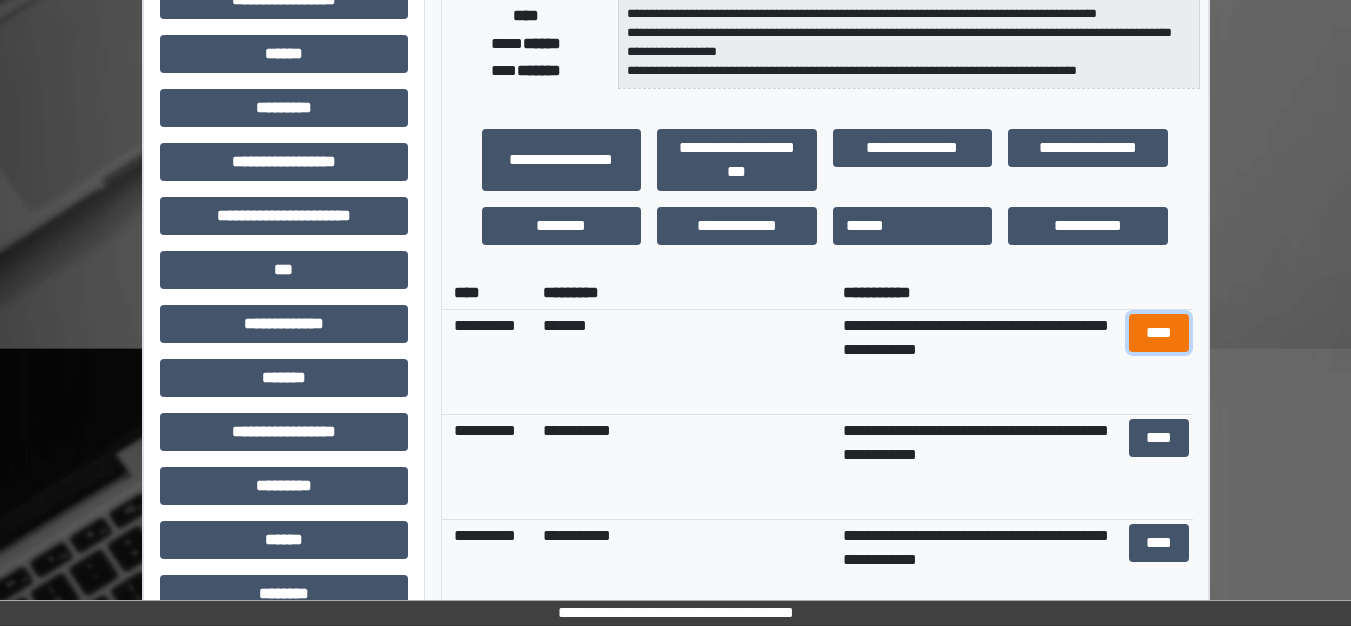 click on "****" at bounding box center (1159, 333) 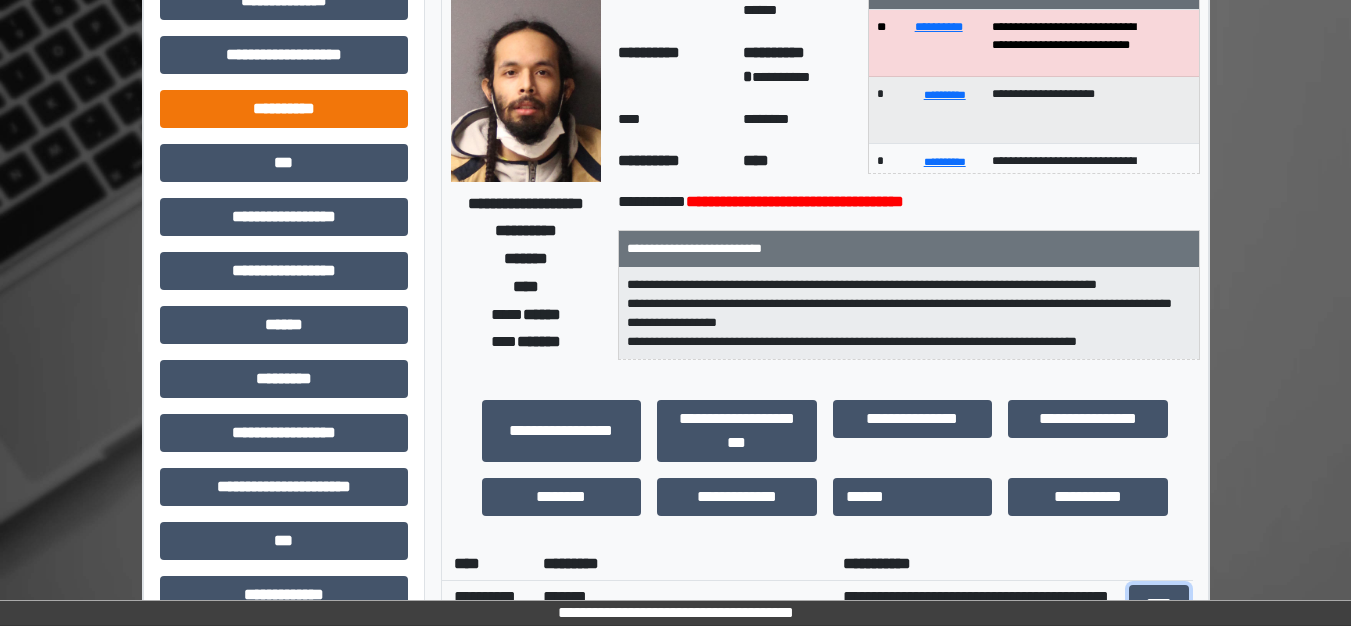 scroll, scrollTop: 0, scrollLeft: 0, axis: both 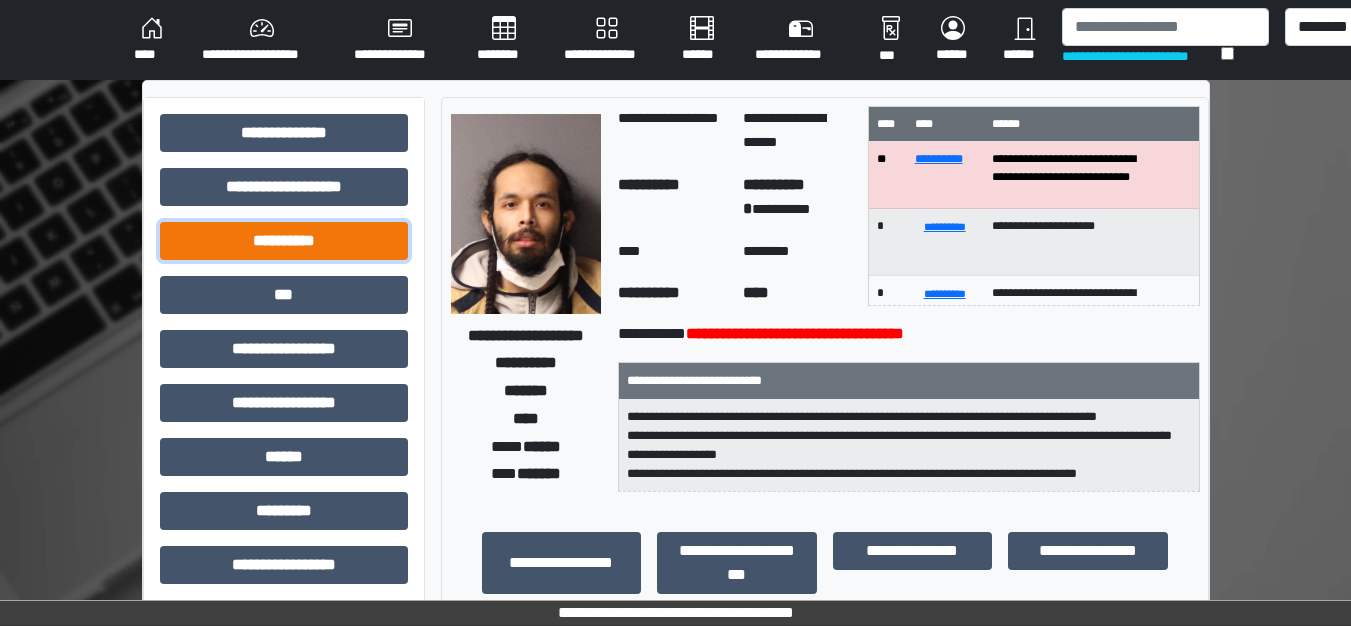 click on "**********" at bounding box center [284, 241] 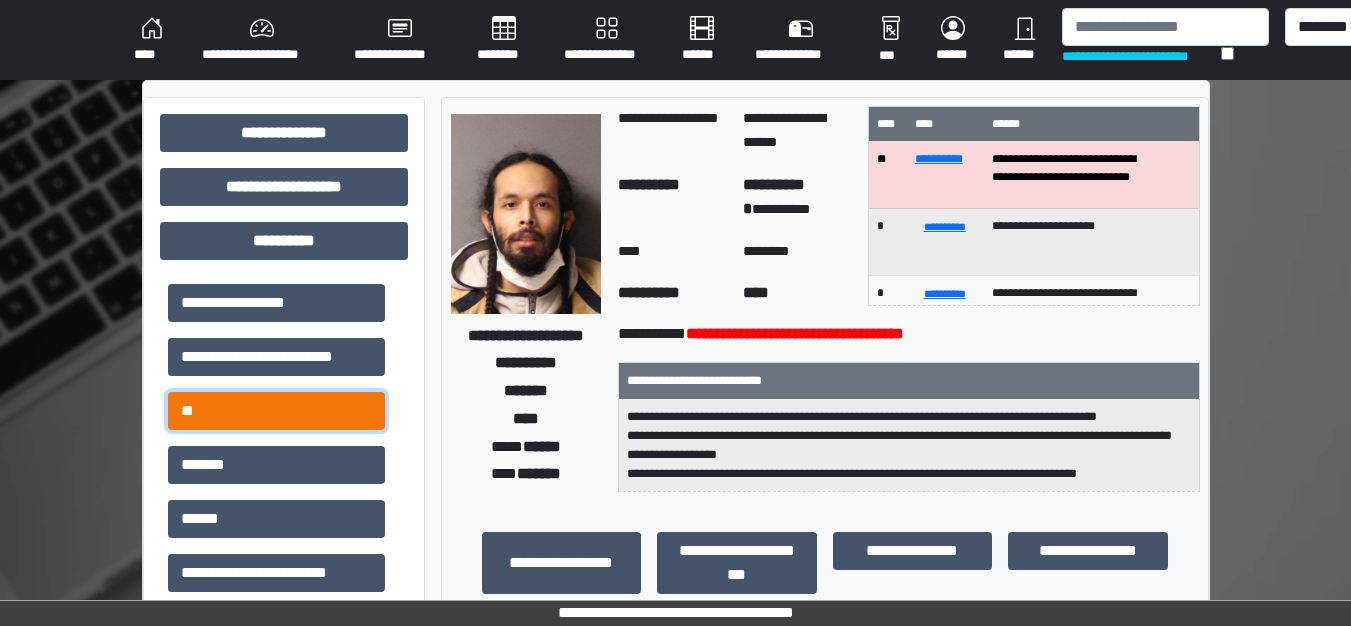 click on "**" at bounding box center (276, 411) 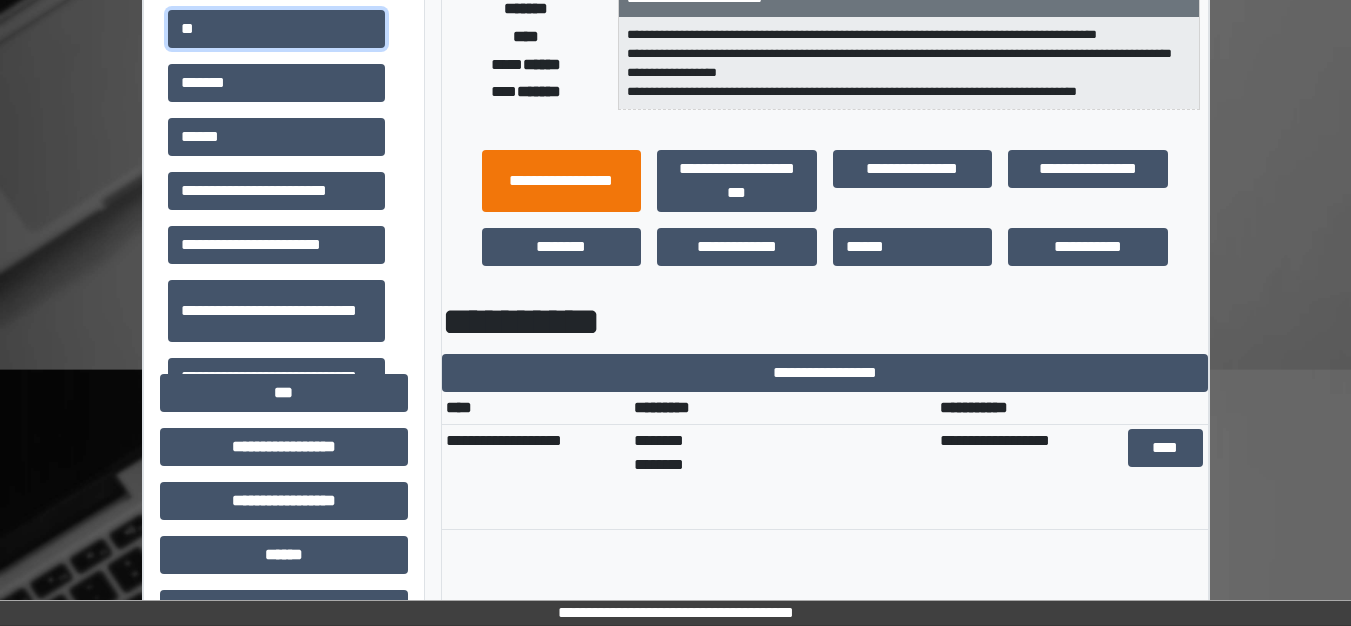 scroll, scrollTop: 400, scrollLeft: 0, axis: vertical 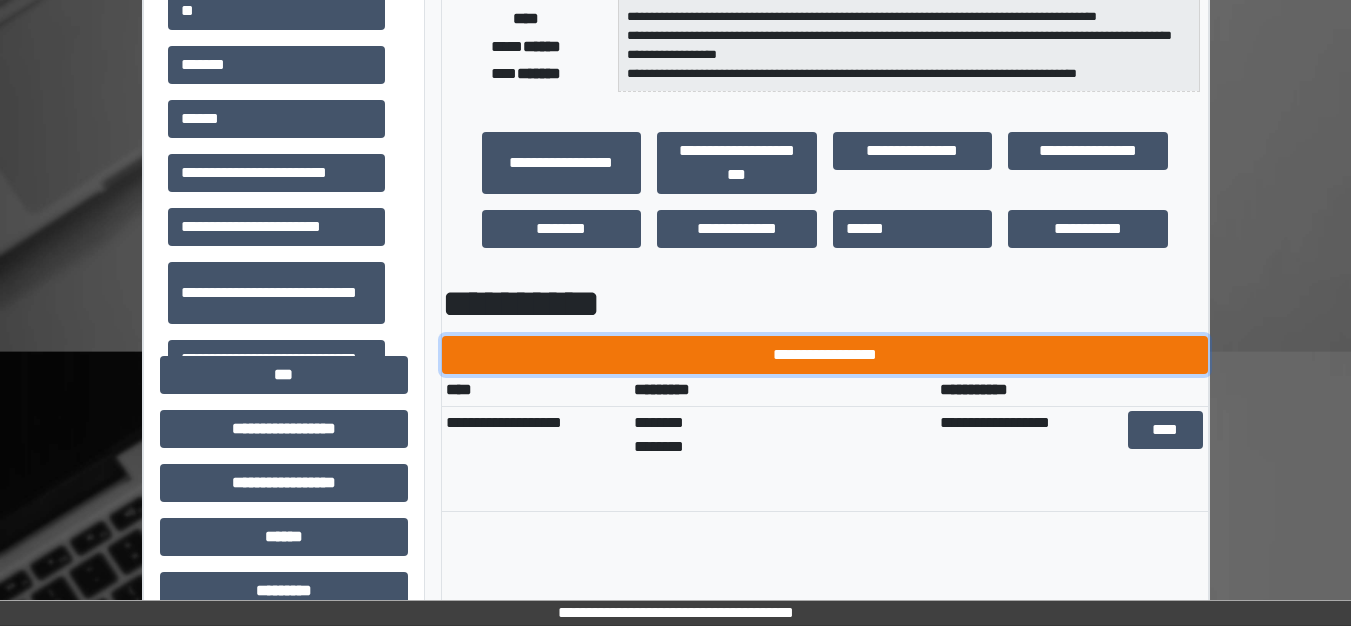 click on "**********" at bounding box center [825, 355] 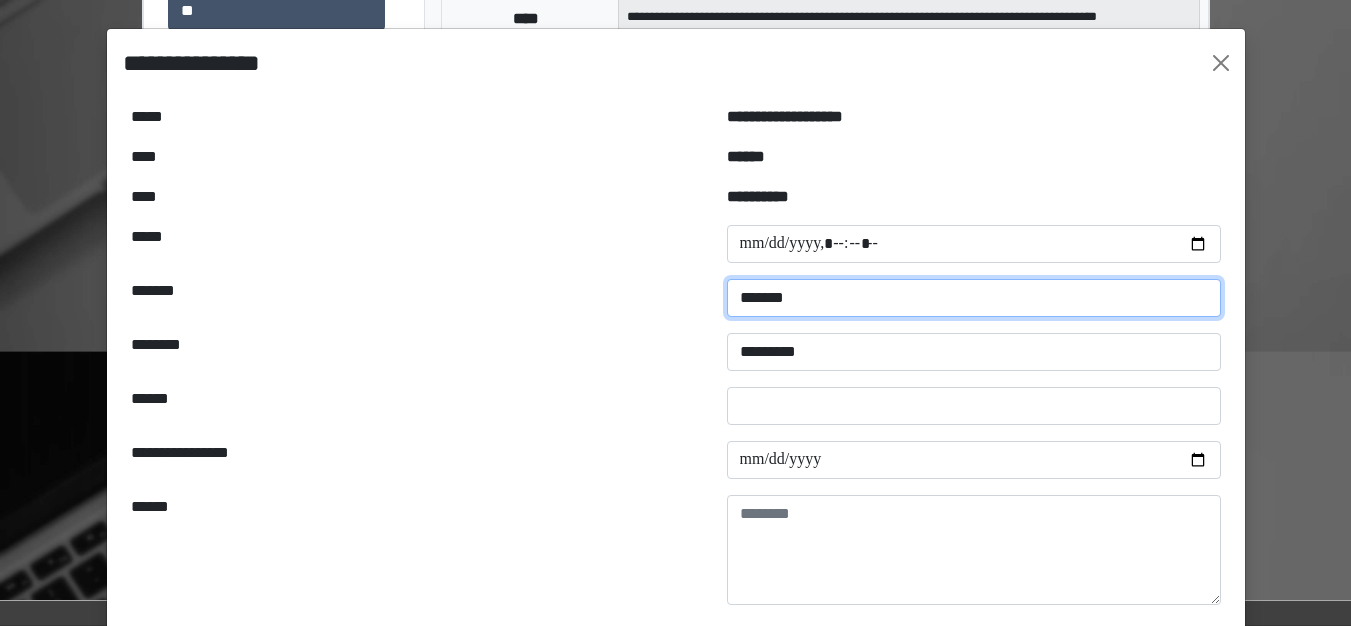 click on "**********" at bounding box center (974, 298) 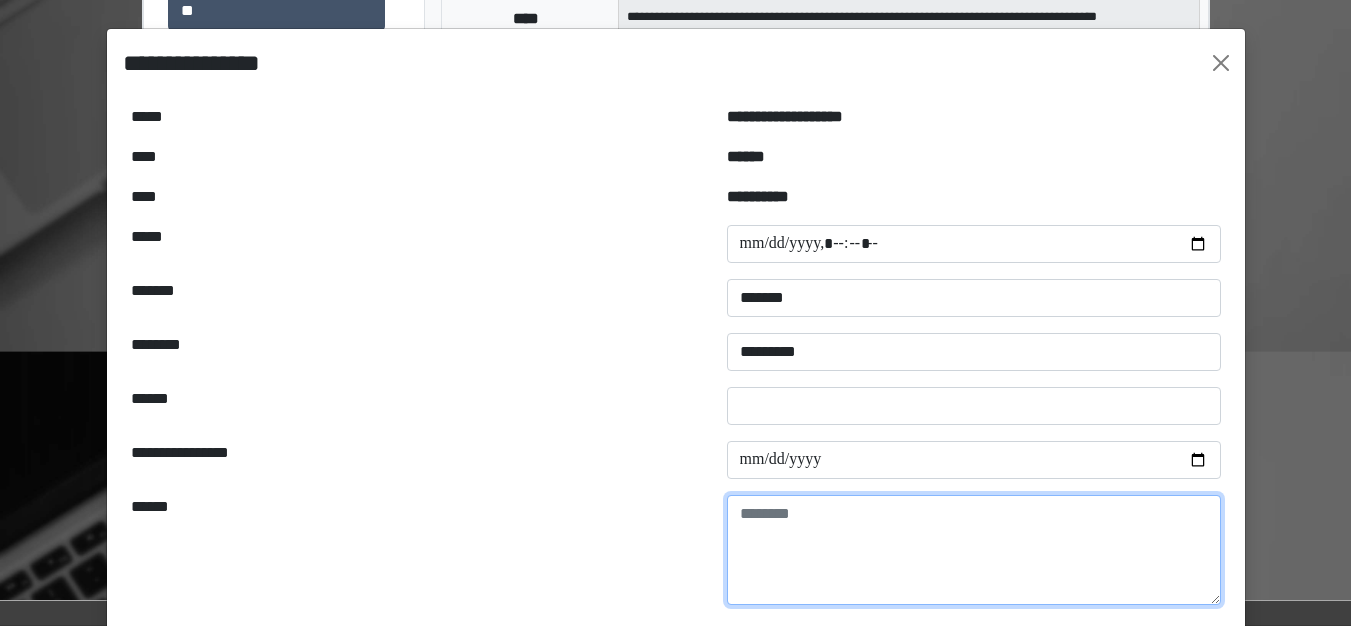 click at bounding box center [974, 550] 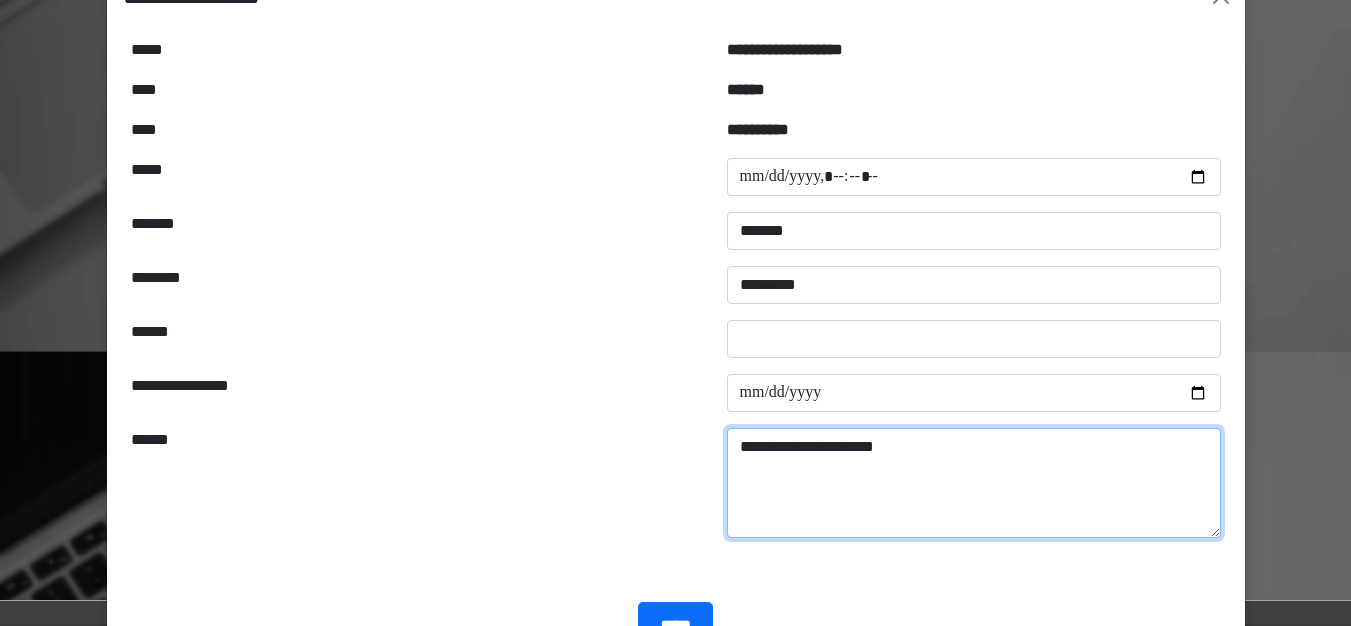 scroll, scrollTop: 100, scrollLeft: 0, axis: vertical 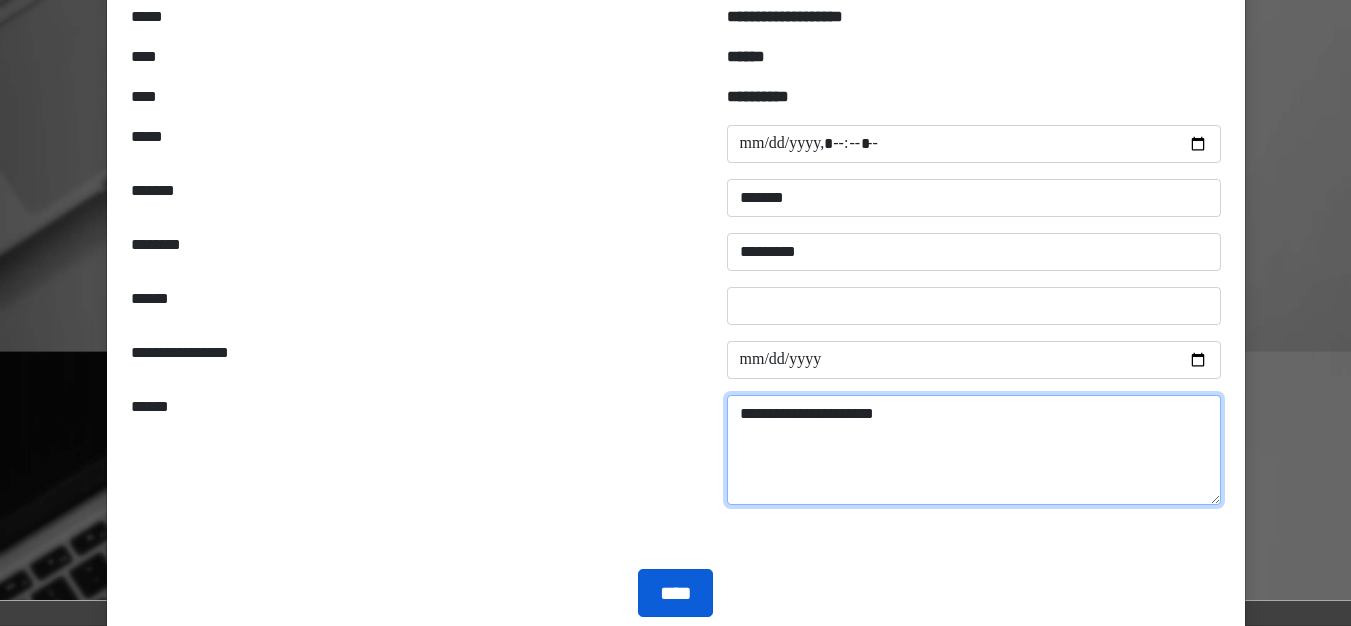 type on "**********" 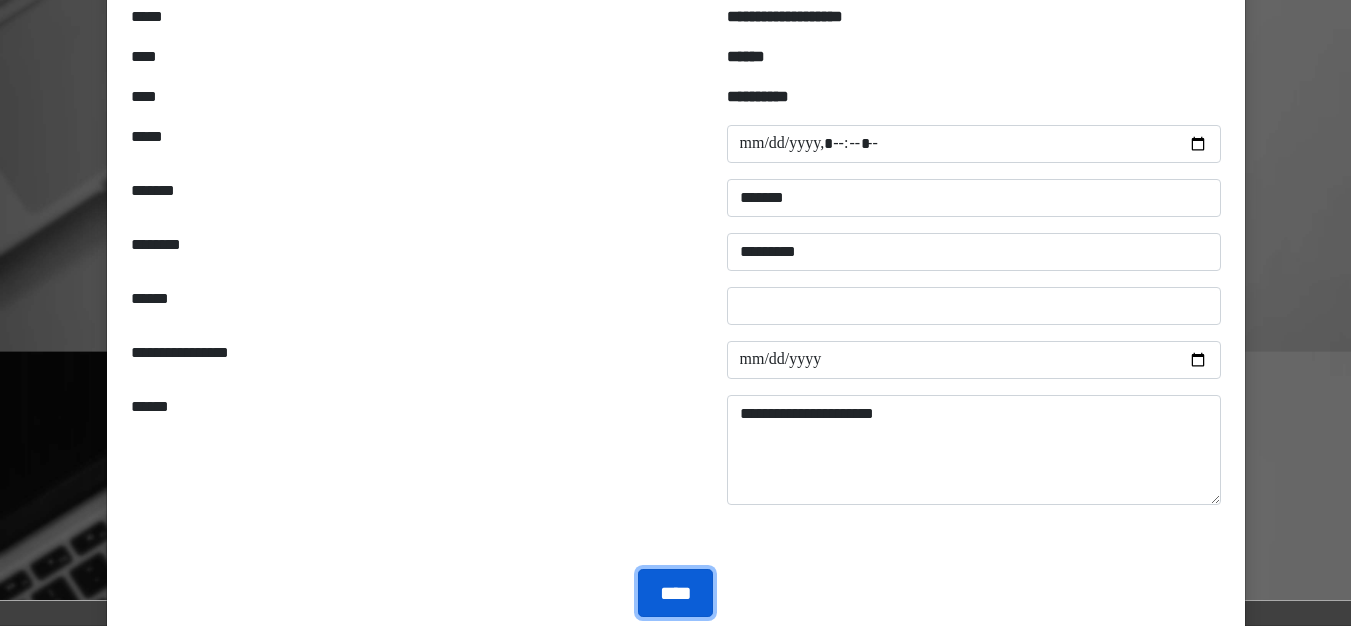 click on "****" at bounding box center [675, 593] 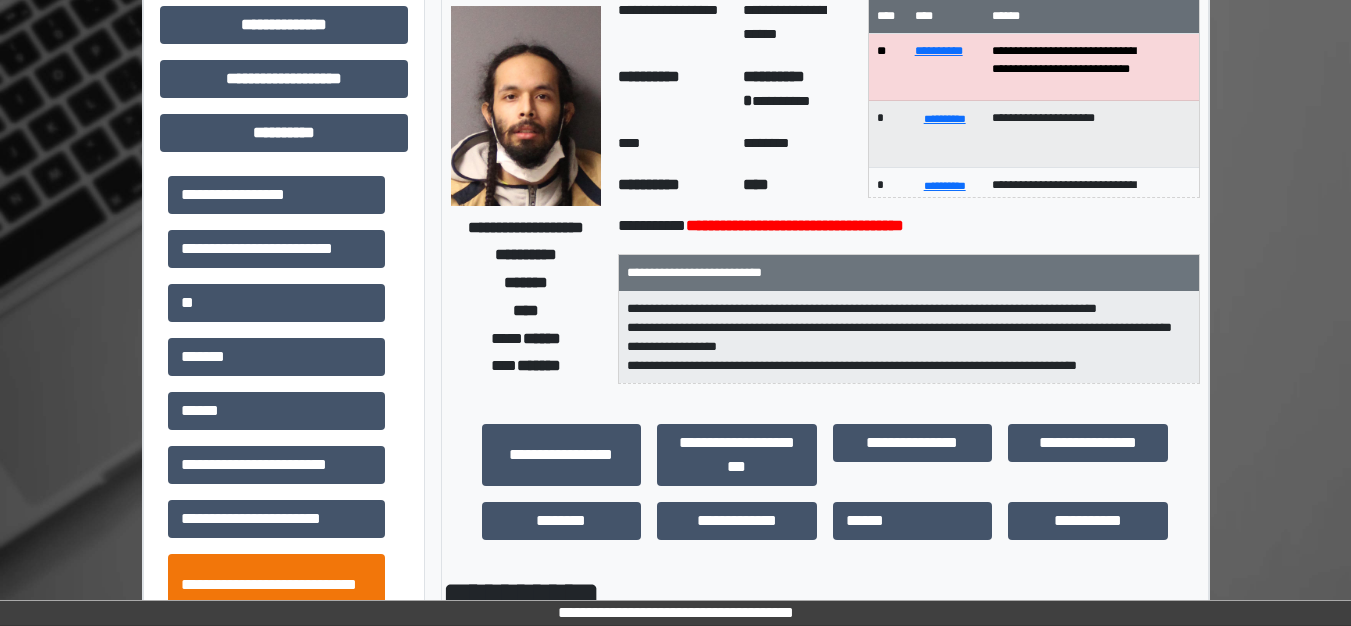 scroll, scrollTop: 100, scrollLeft: 0, axis: vertical 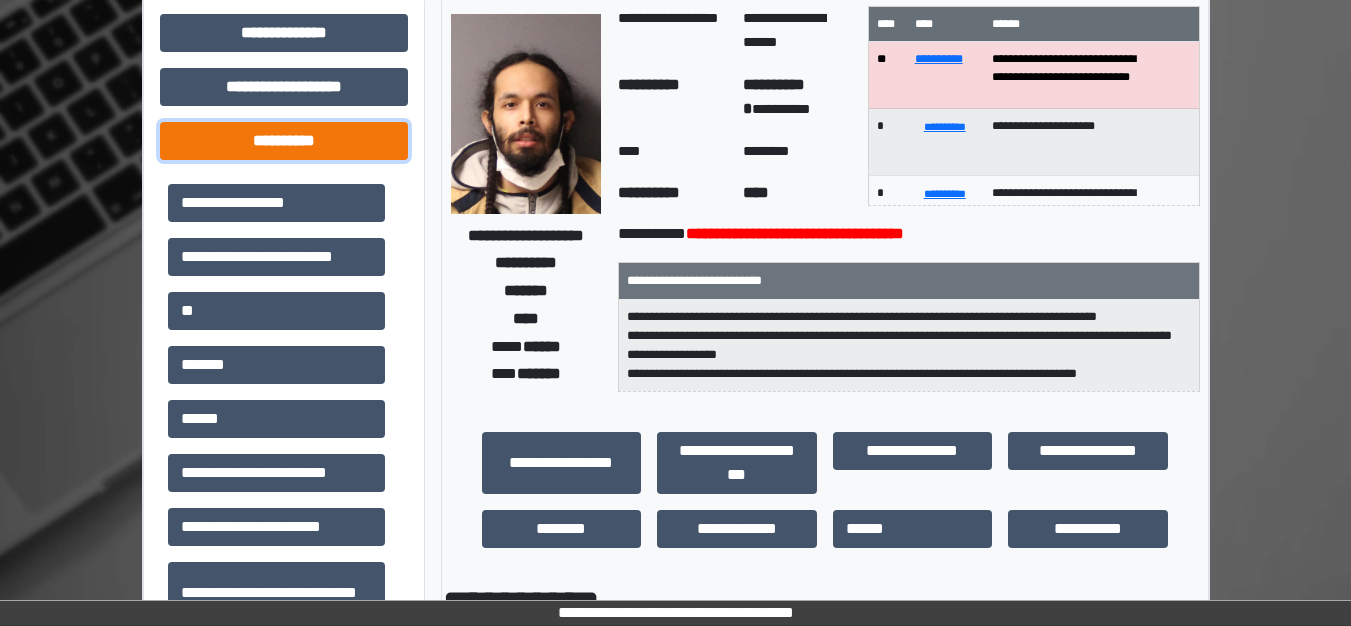 click on "**********" at bounding box center [284, 141] 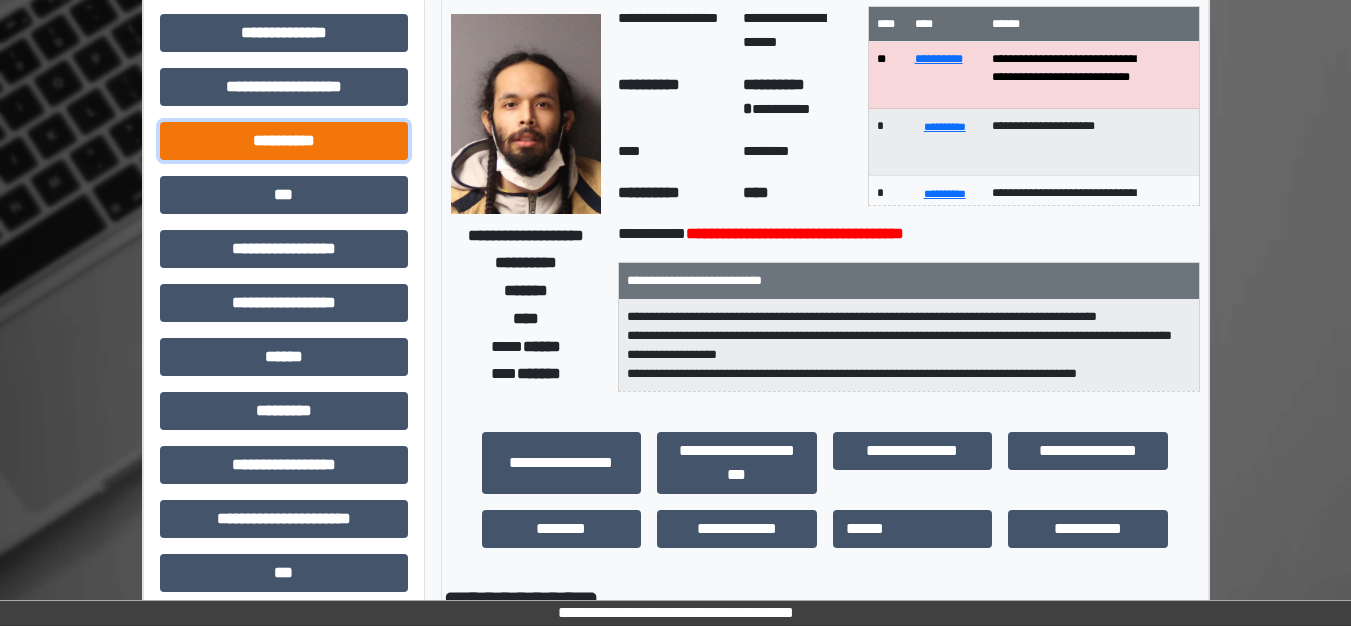 click on "**********" at bounding box center (284, 141) 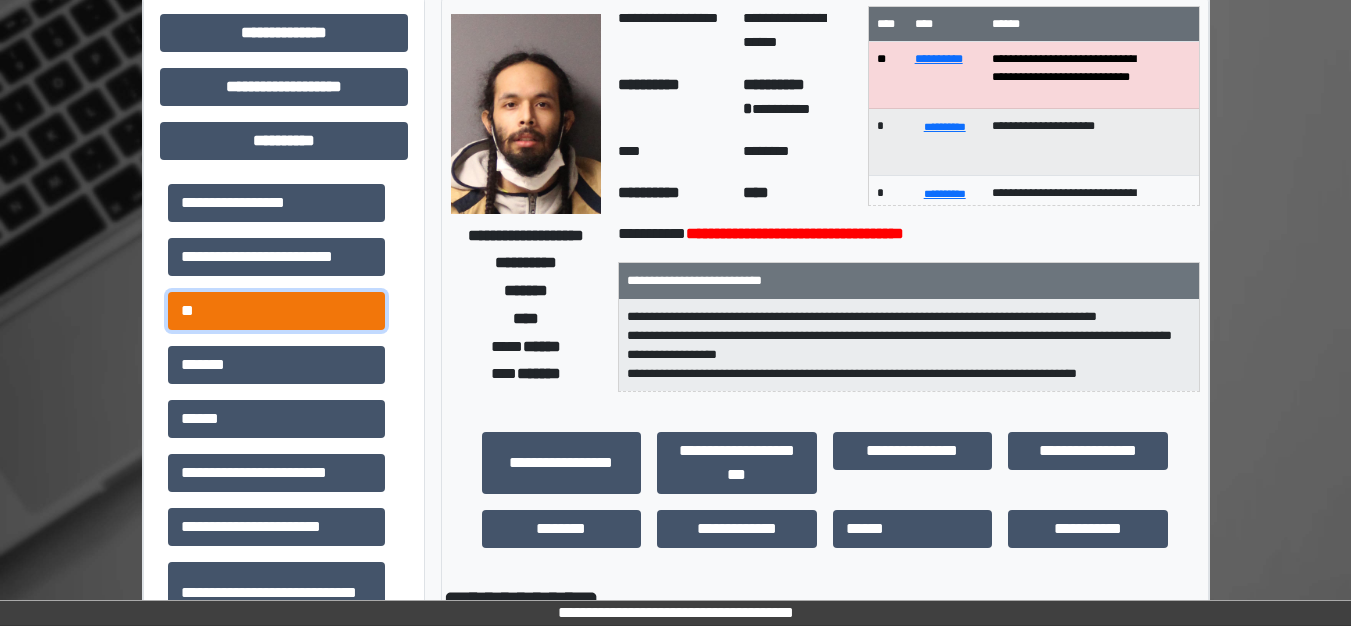 click on "**" at bounding box center [276, 311] 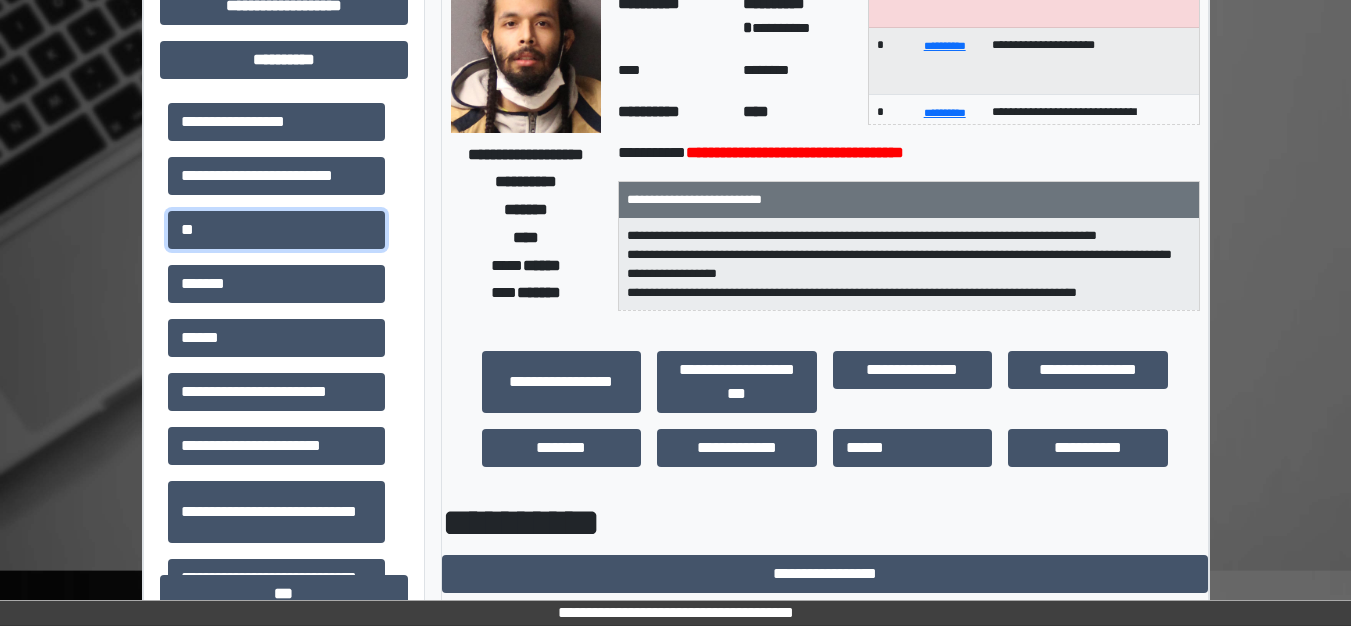 scroll, scrollTop: 0, scrollLeft: 0, axis: both 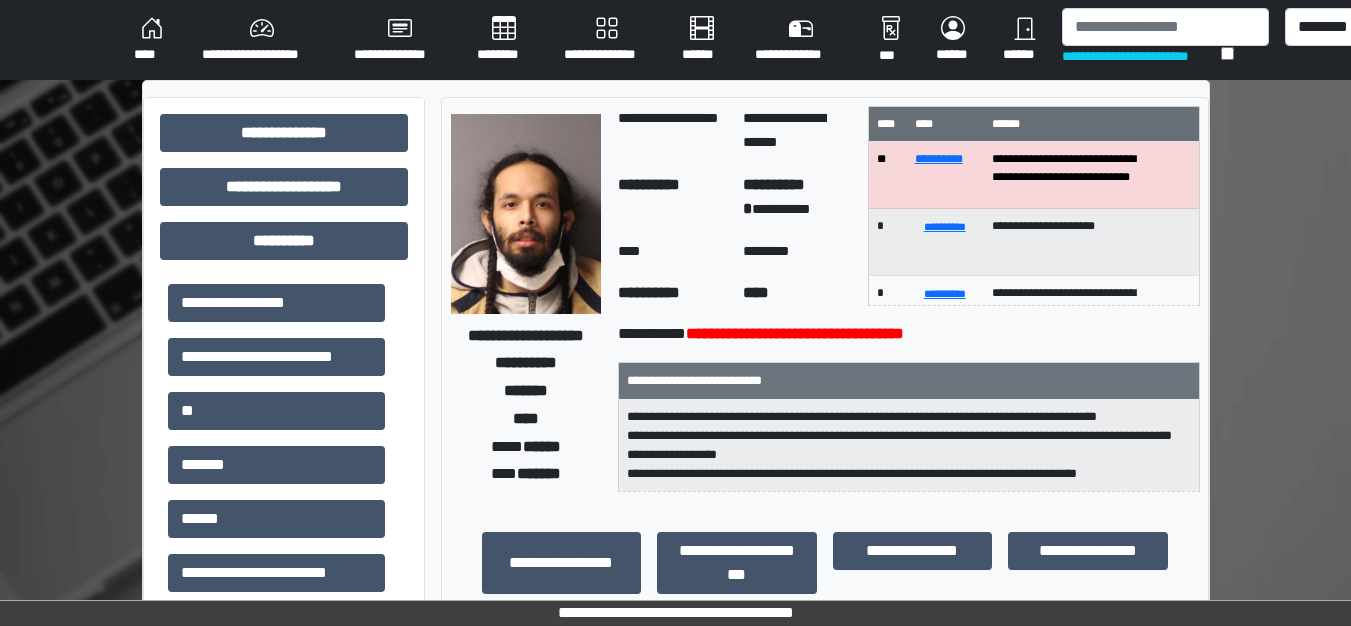 click on "**********" at bounding box center [262, 40] 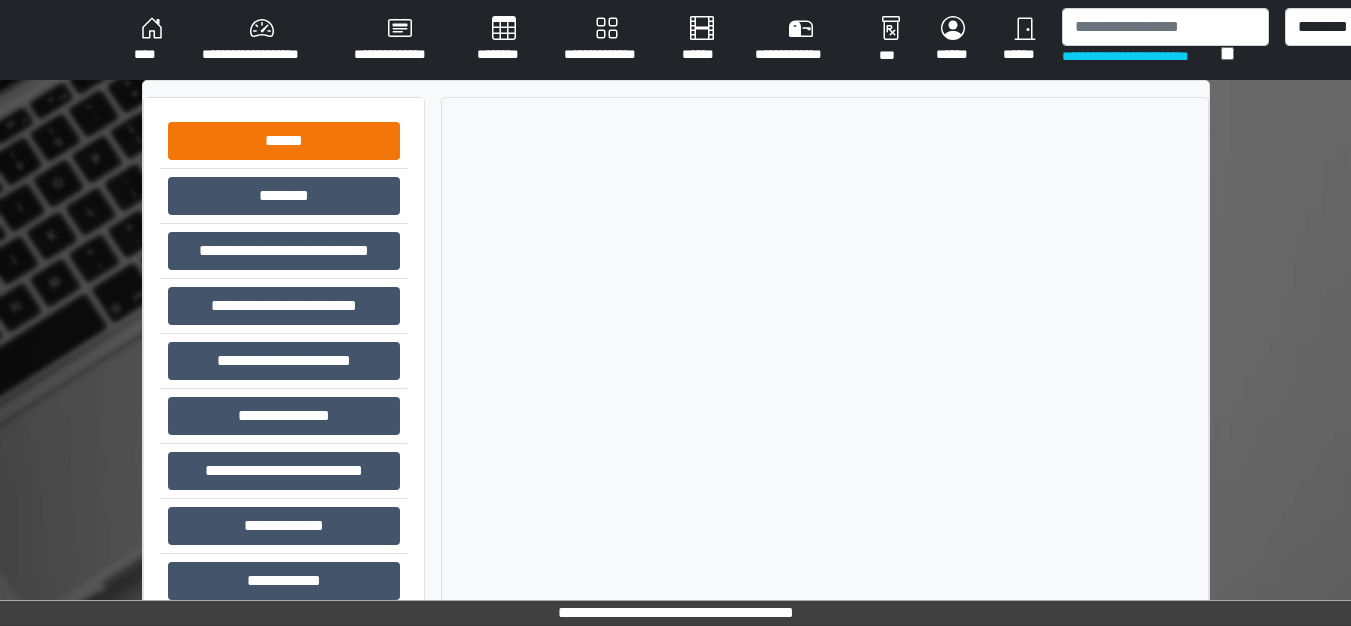 drag, startPoint x: 242, startPoint y: 76, endPoint x: 238, endPoint y: 131, distance: 55.145264 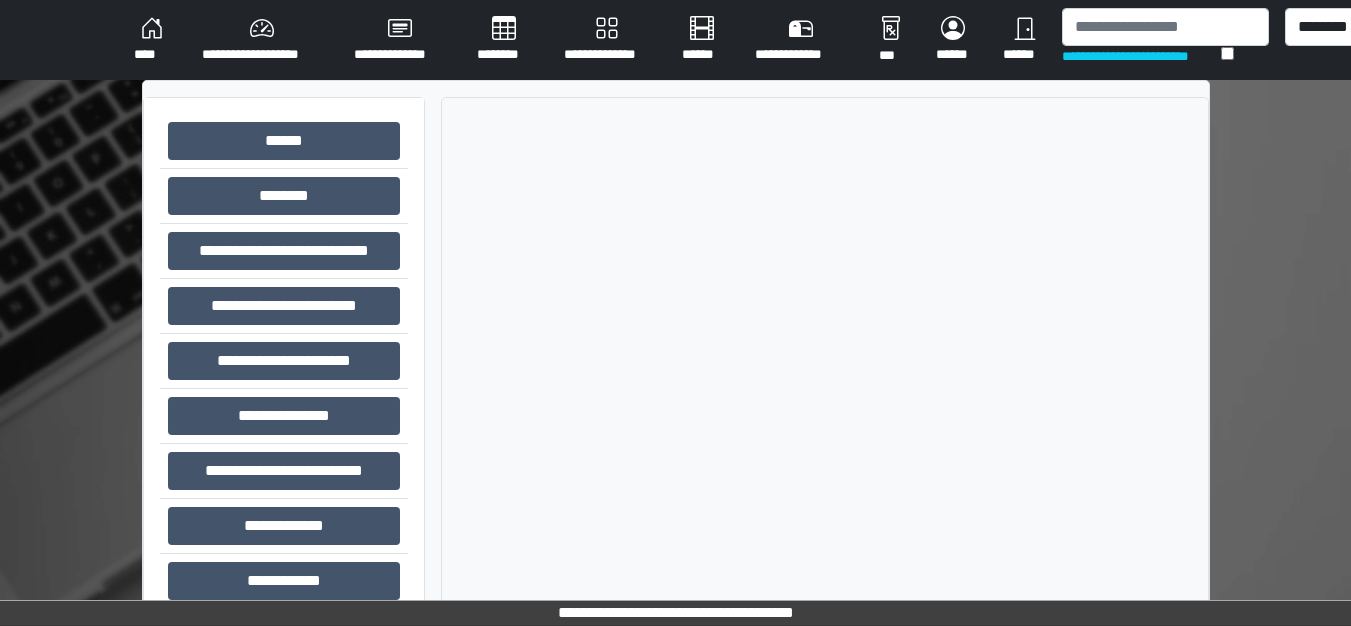 drag, startPoint x: 238, startPoint y: 131, endPoint x: 1118, endPoint y: 457, distance: 938.4434 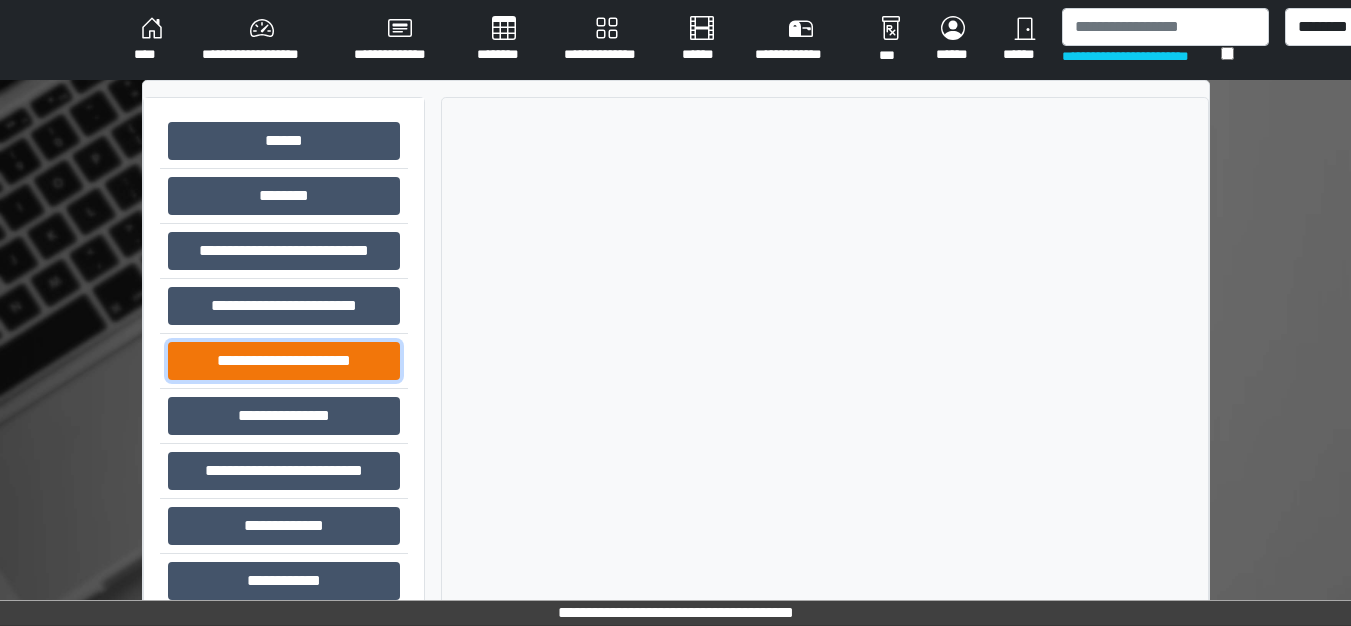 click on "**********" at bounding box center (284, 361) 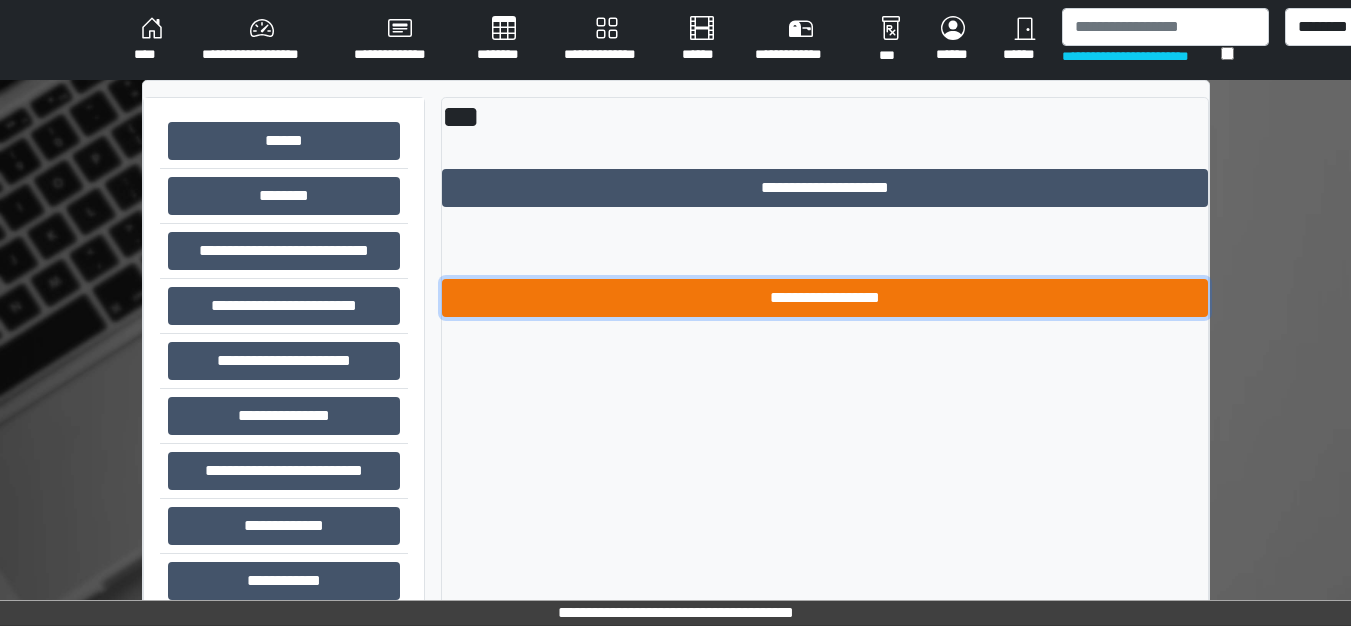 click on "**********" at bounding box center [825, 298] 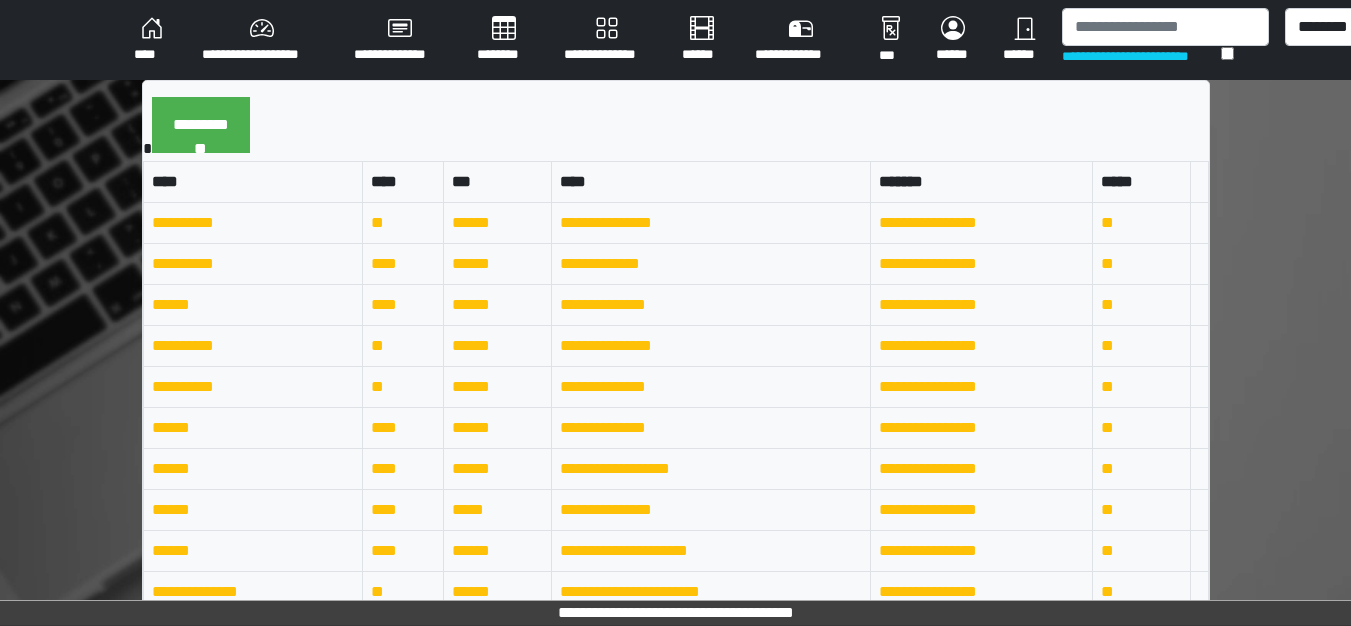 drag, startPoint x: 627, startPoint y: 302, endPoint x: 280, endPoint y: 480, distance: 389.99103 